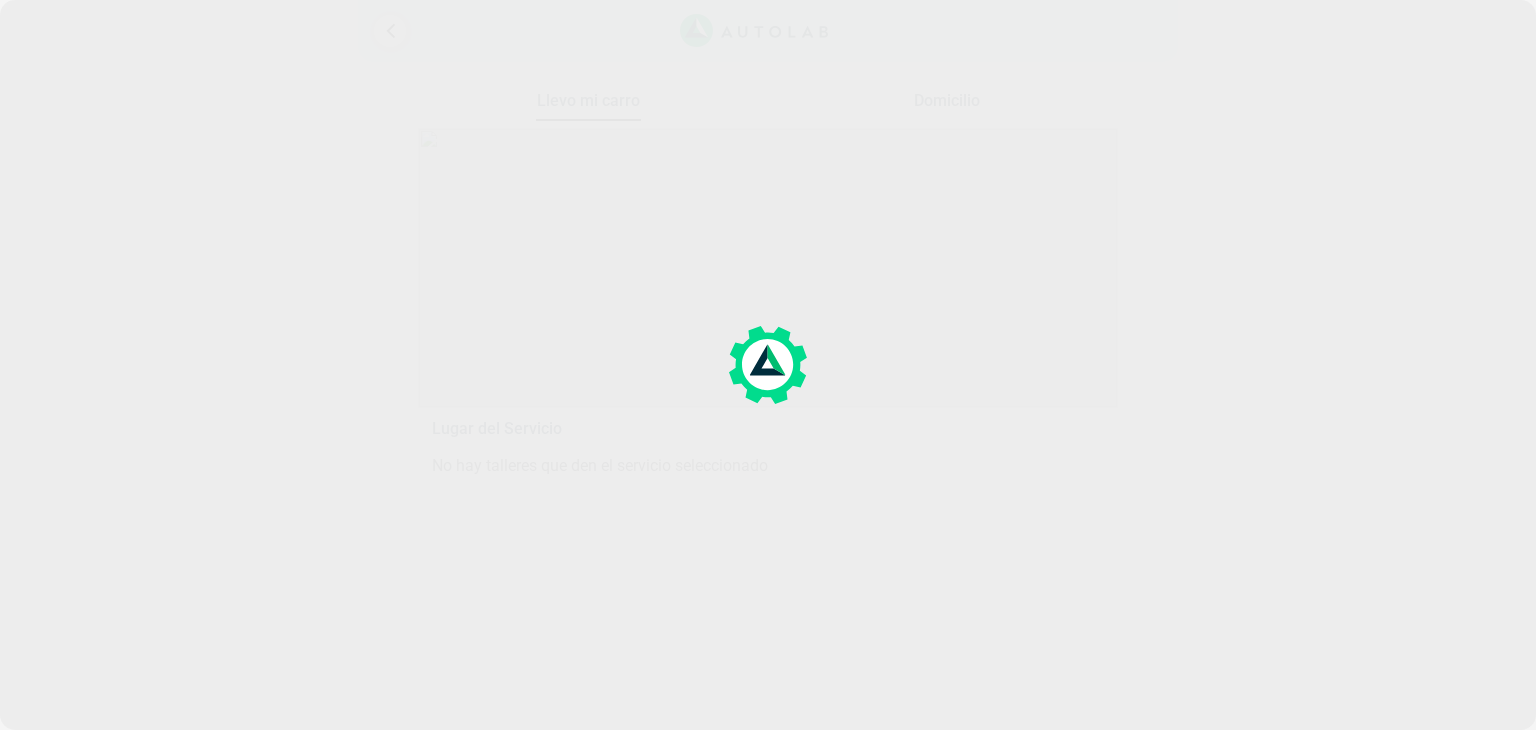 scroll, scrollTop: 0, scrollLeft: 0, axis: both 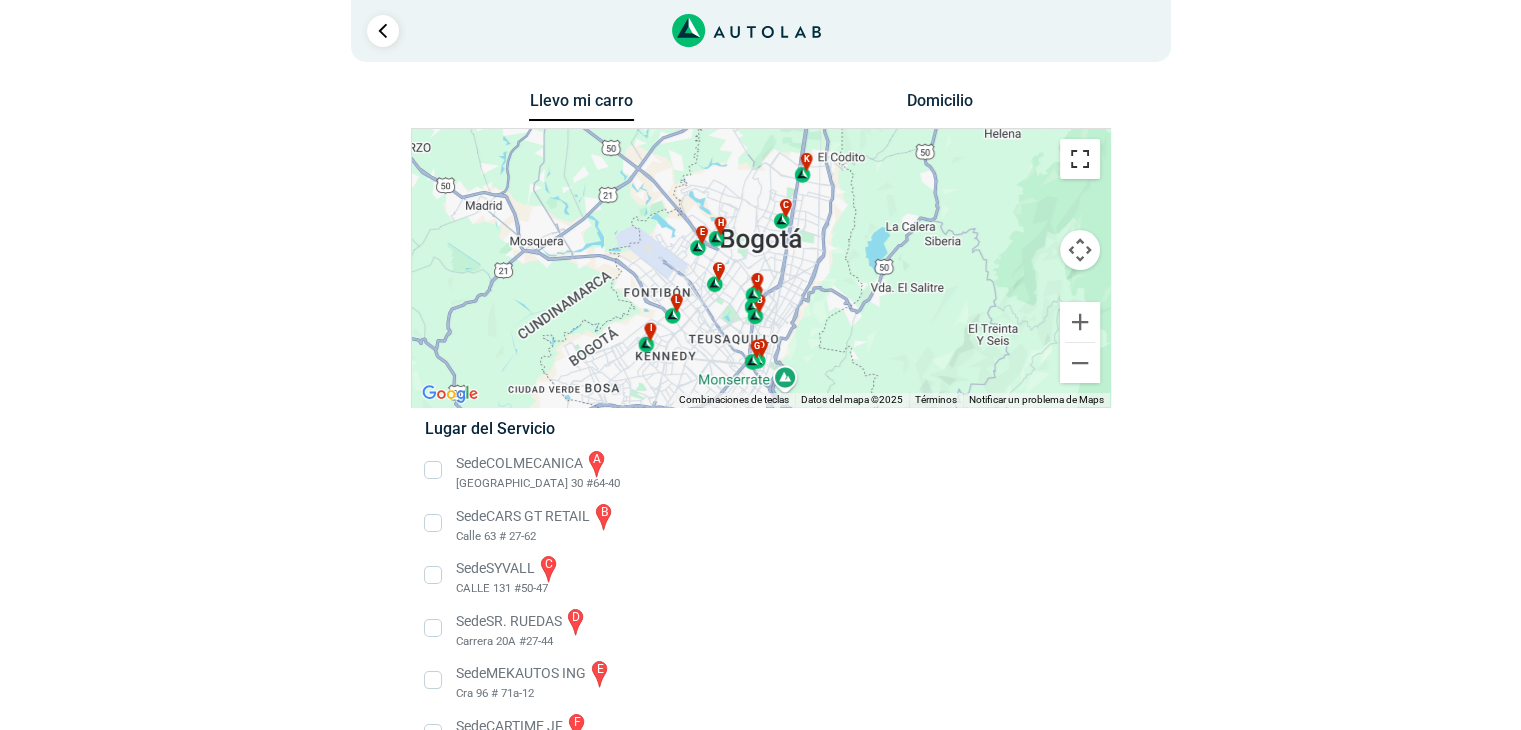 click at bounding box center (1080, 159) 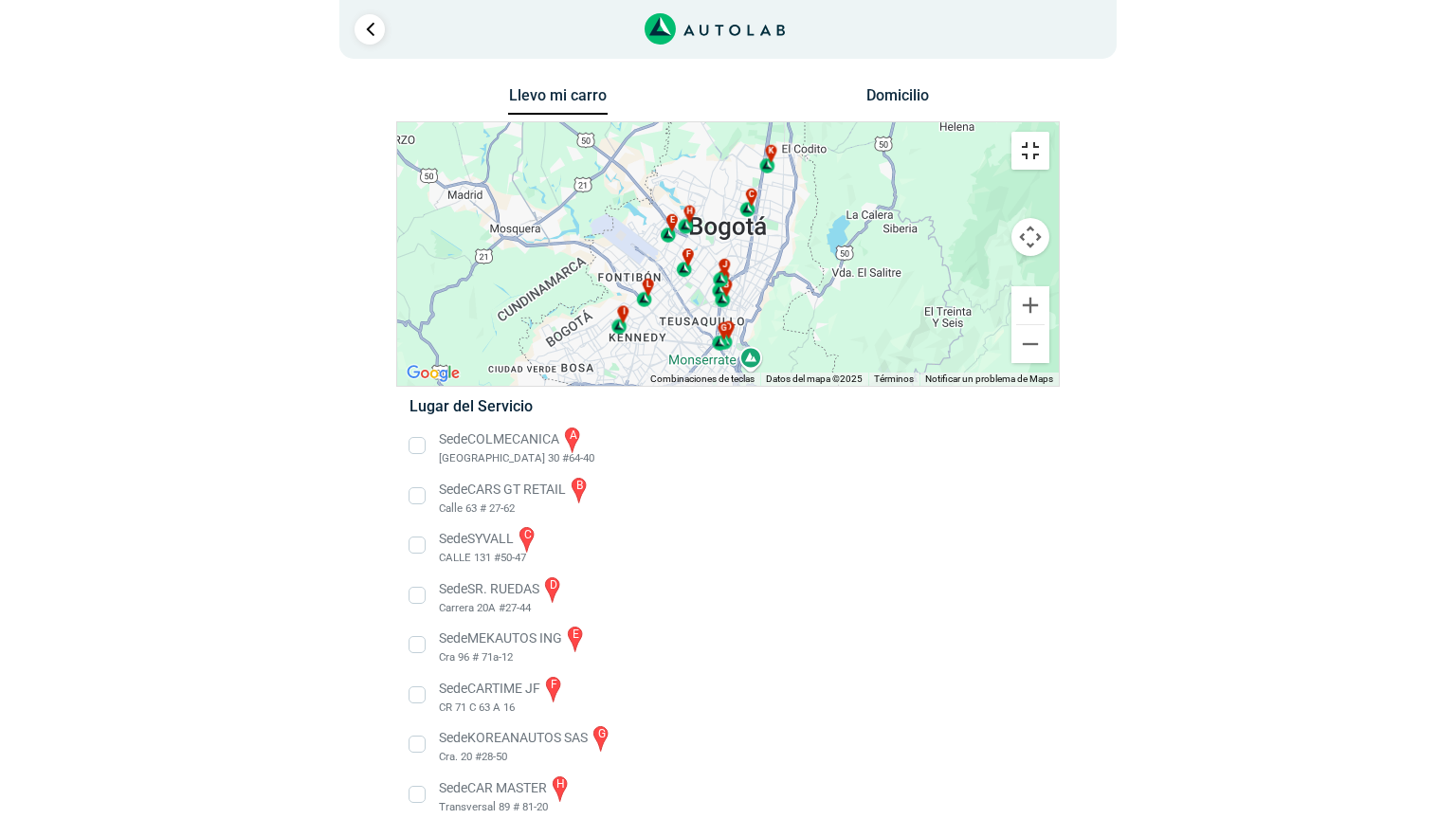 type 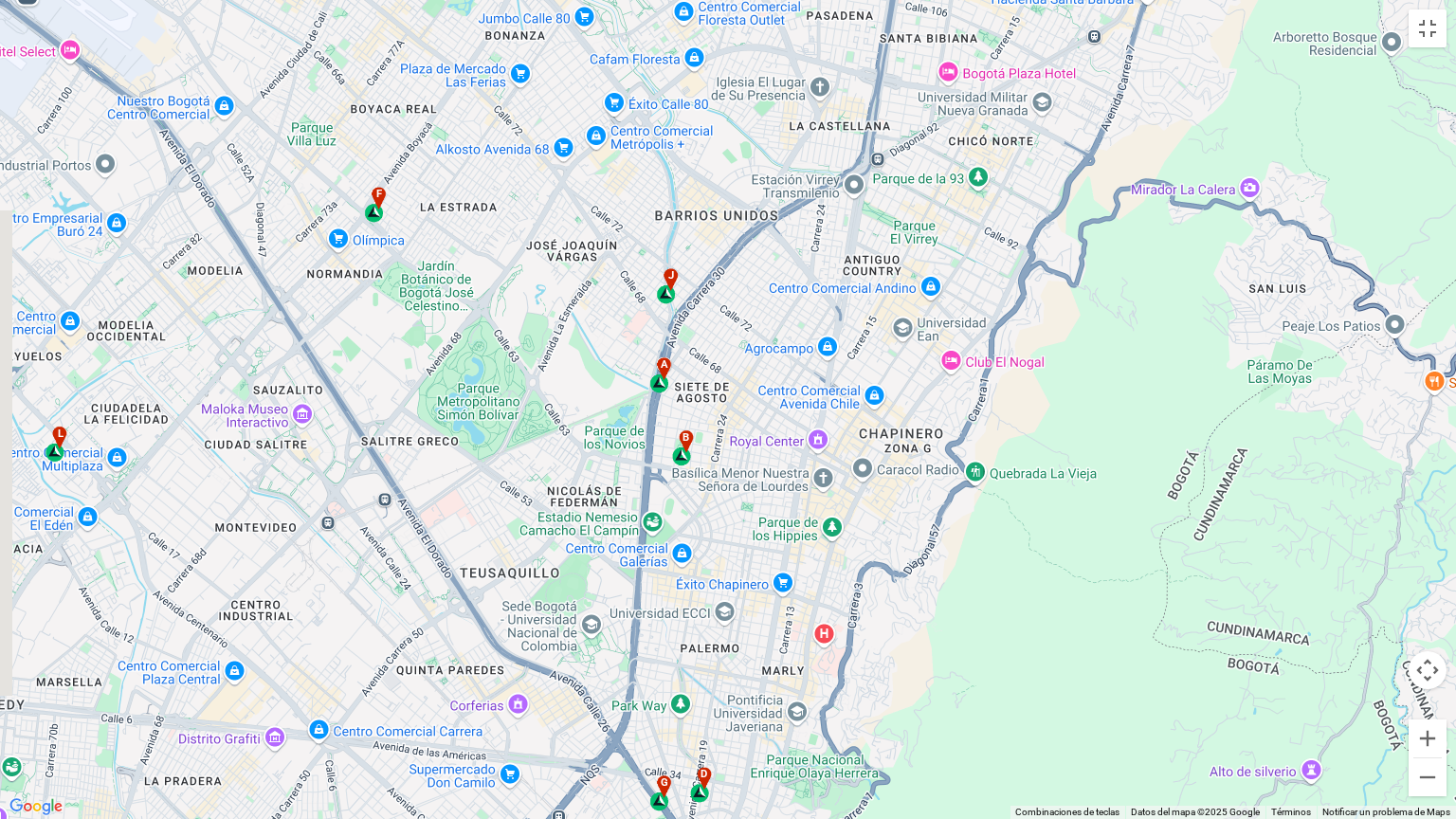 drag, startPoint x: 690, startPoint y: 475, endPoint x: 802, endPoint y: 429, distance: 121.07849 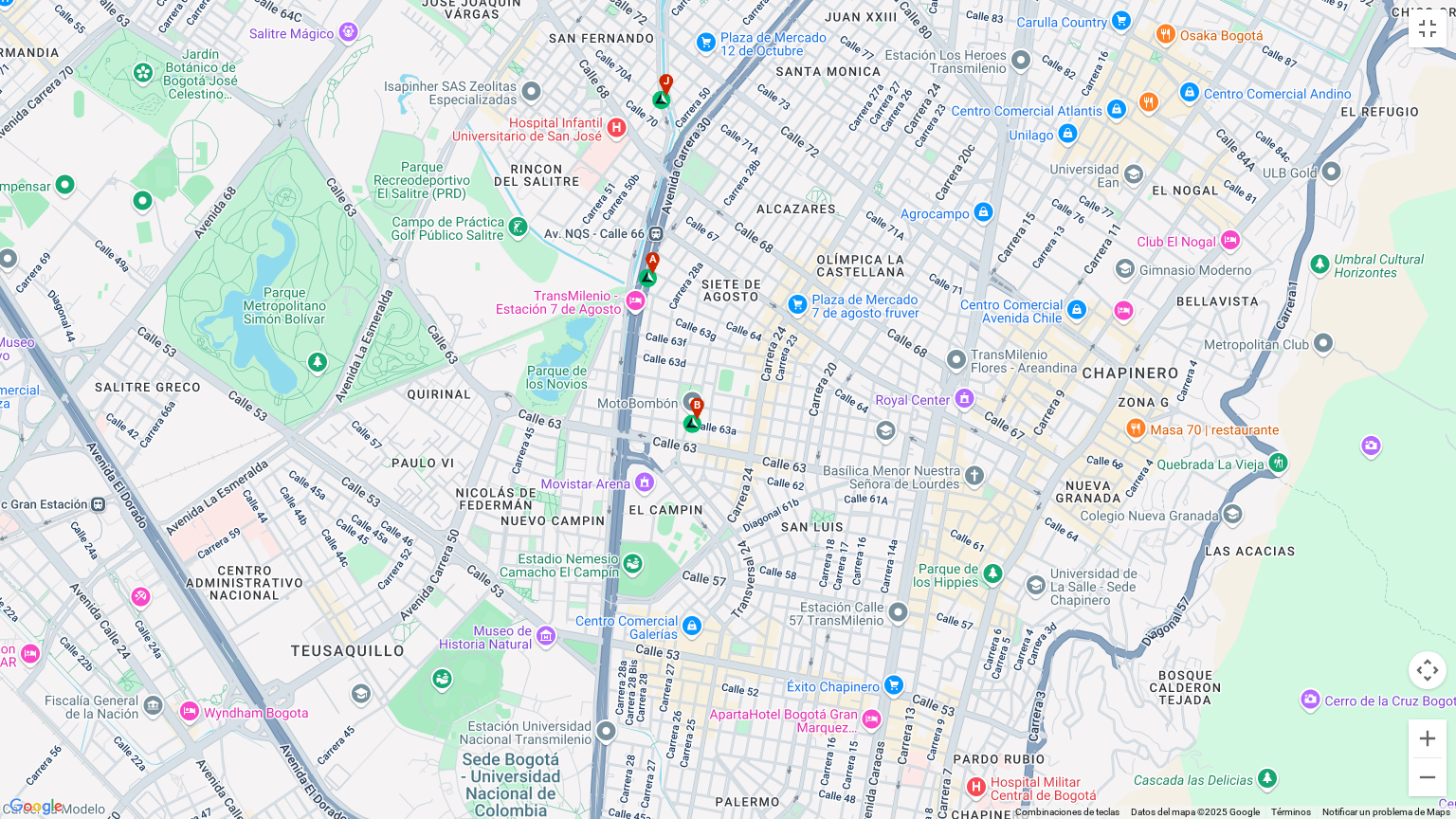 drag, startPoint x: 674, startPoint y: 504, endPoint x: 724, endPoint y: 480, distance: 55.4617 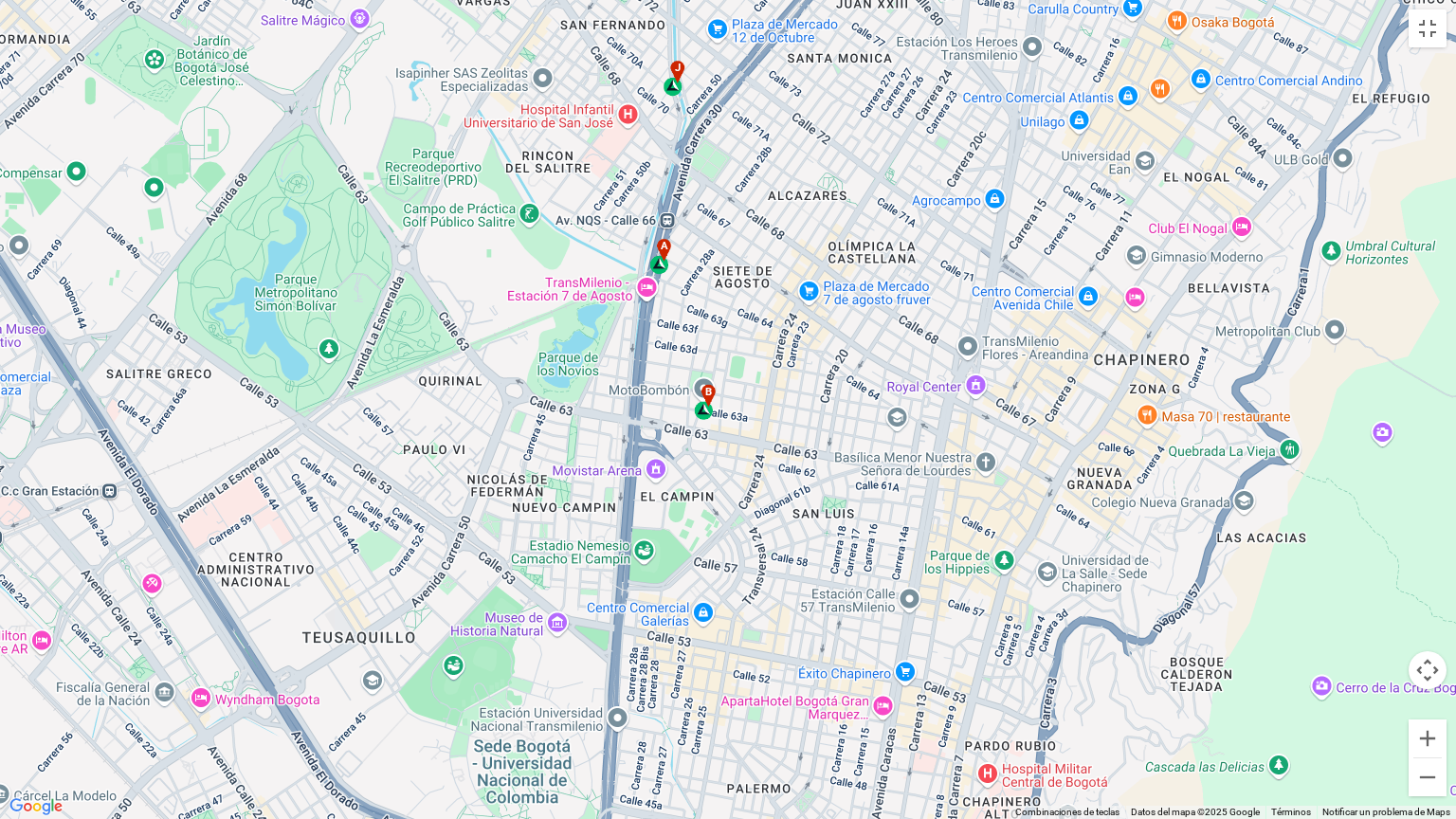 drag, startPoint x: 723, startPoint y: 466, endPoint x: 751, endPoint y: 425, distance: 49.64877 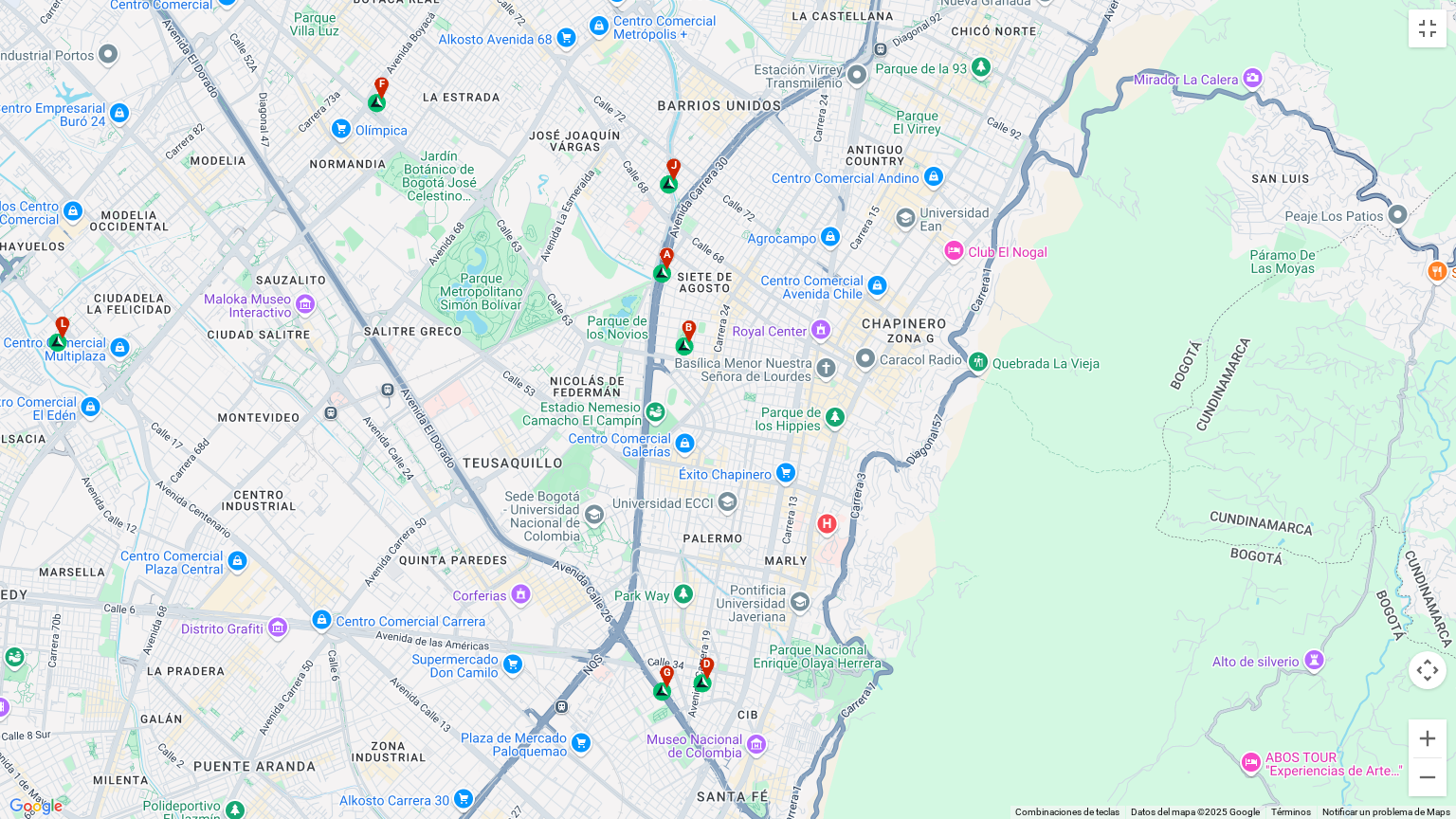drag, startPoint x: 737, startPoint y: 548, endPoint x: 686, endPoint y: 492, distance: 75.74299 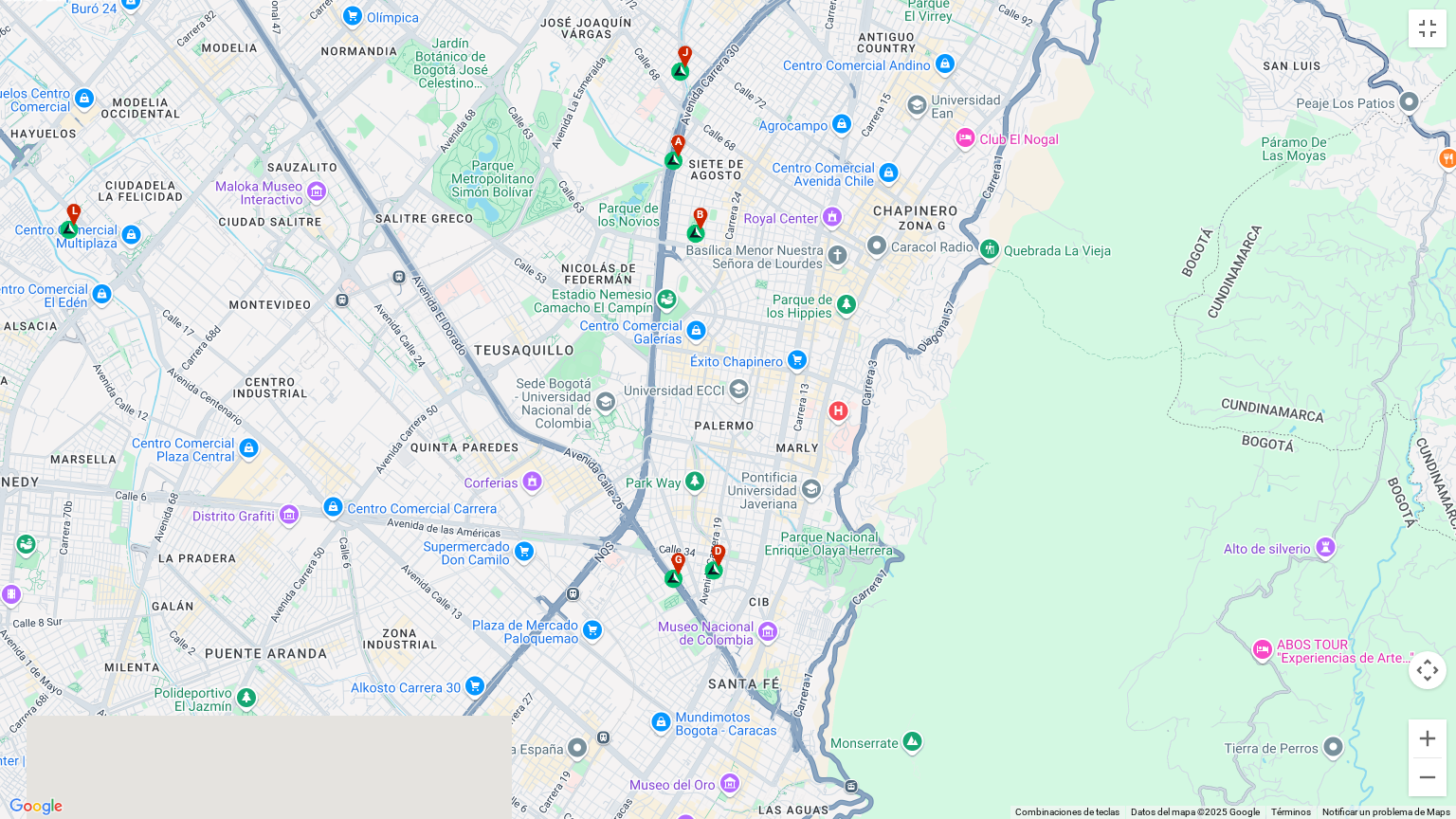 drag, startPoint x: 691, startPoint y: 501, endPoint x: 705, endPoint y: 380, distance: 121.80722 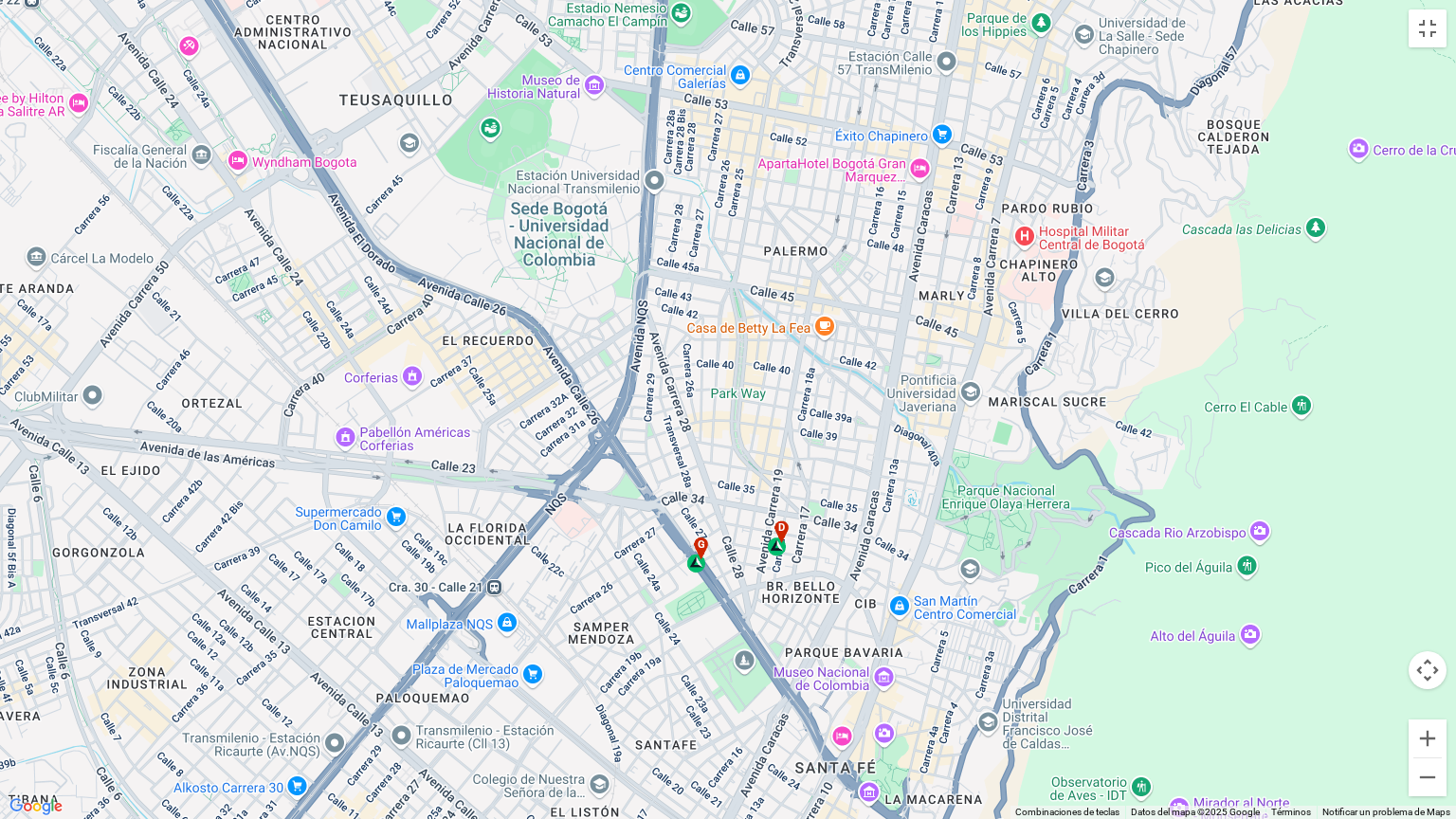 drag, startPoint x: 735, startPoint y: 506, endPoint x: 808, endPoint y: 446, distance: 94.49339 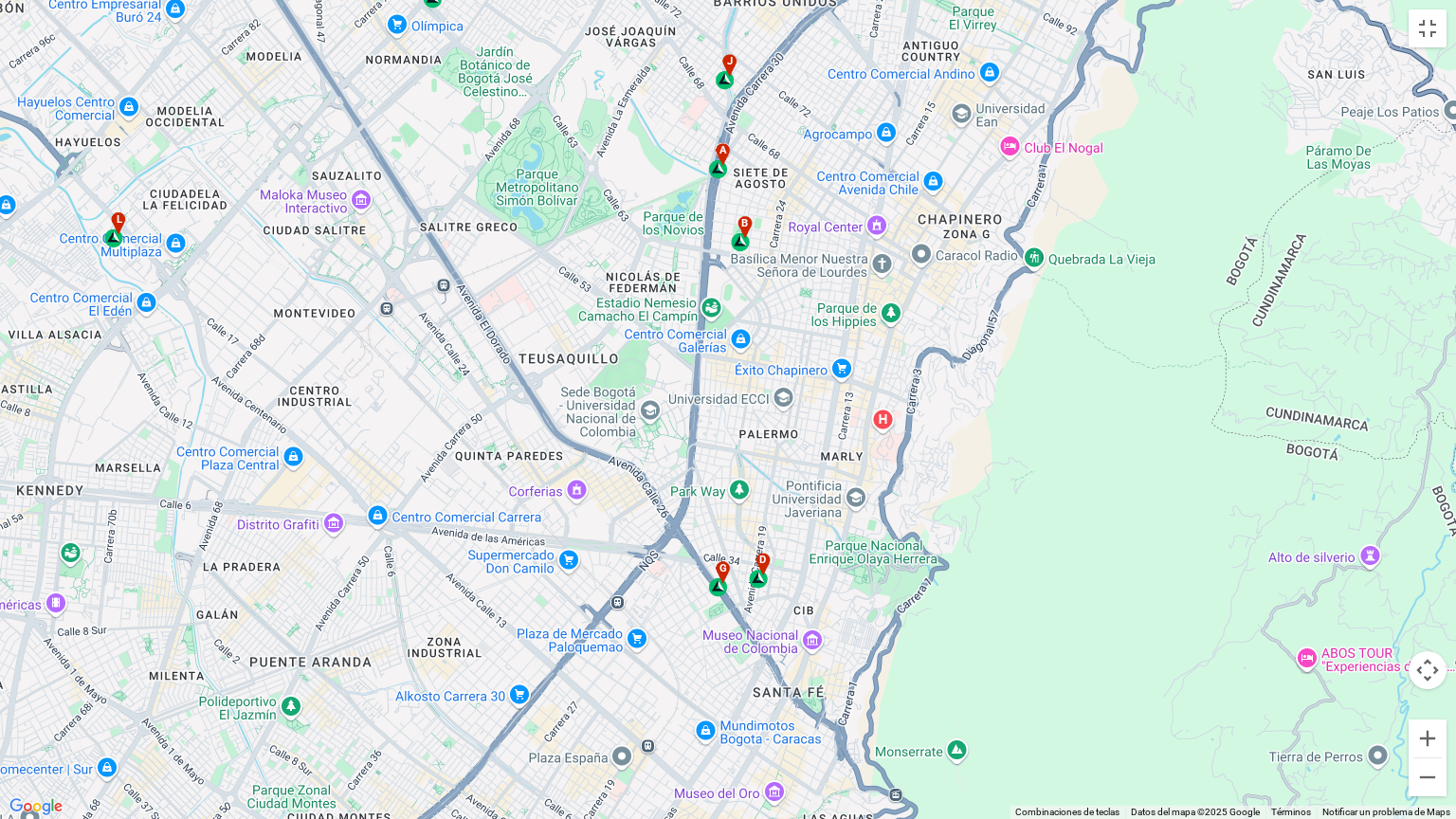 drag, startPoint x: 808, startPoint y: 446, endPoint x: 766, endPoint y: 555, distance: 116.81181 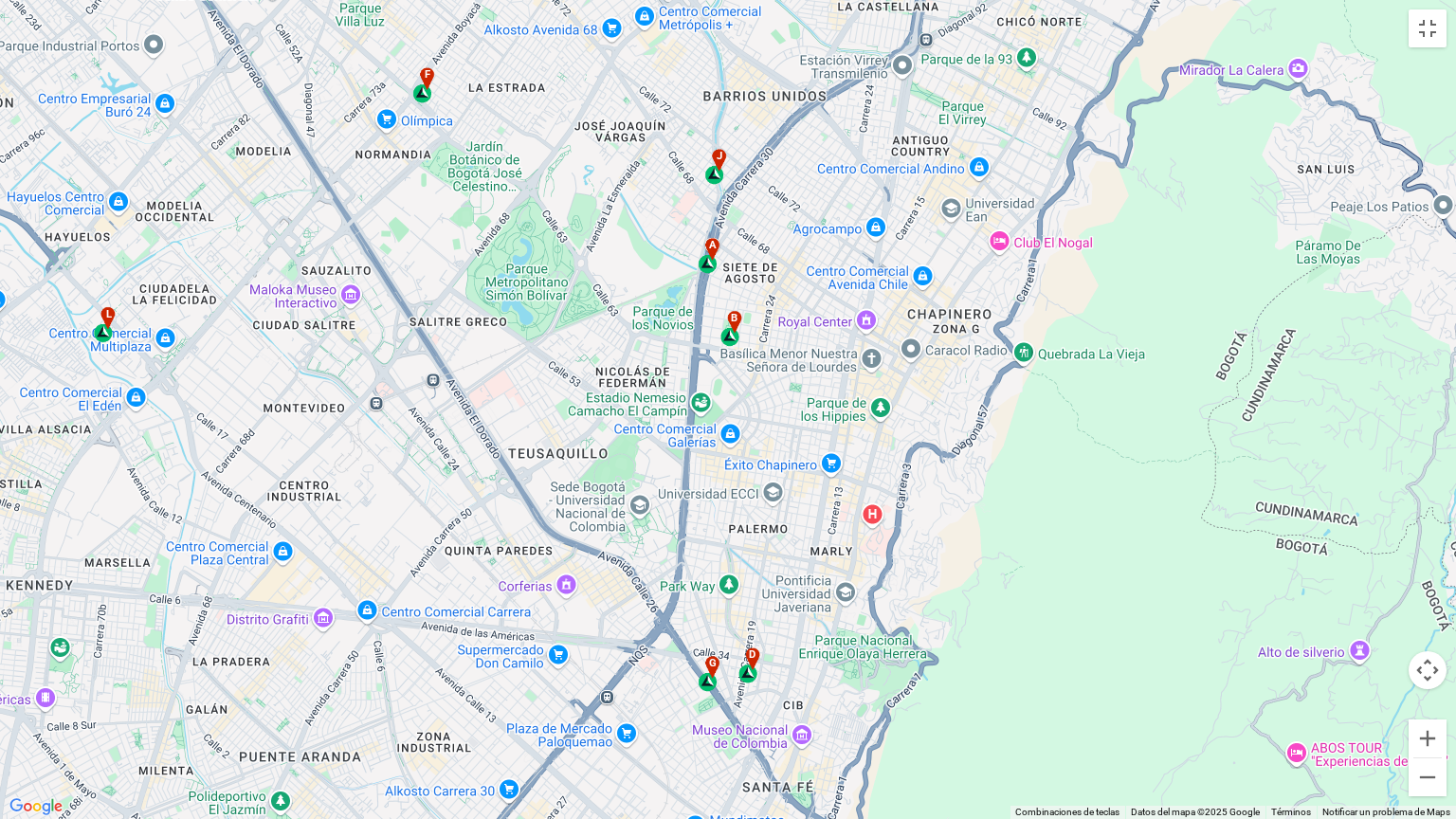 drag, startPoint x: 782, startPoint y: 432, endPoint x: 767, endPoint y: 522, distance: 91.241438 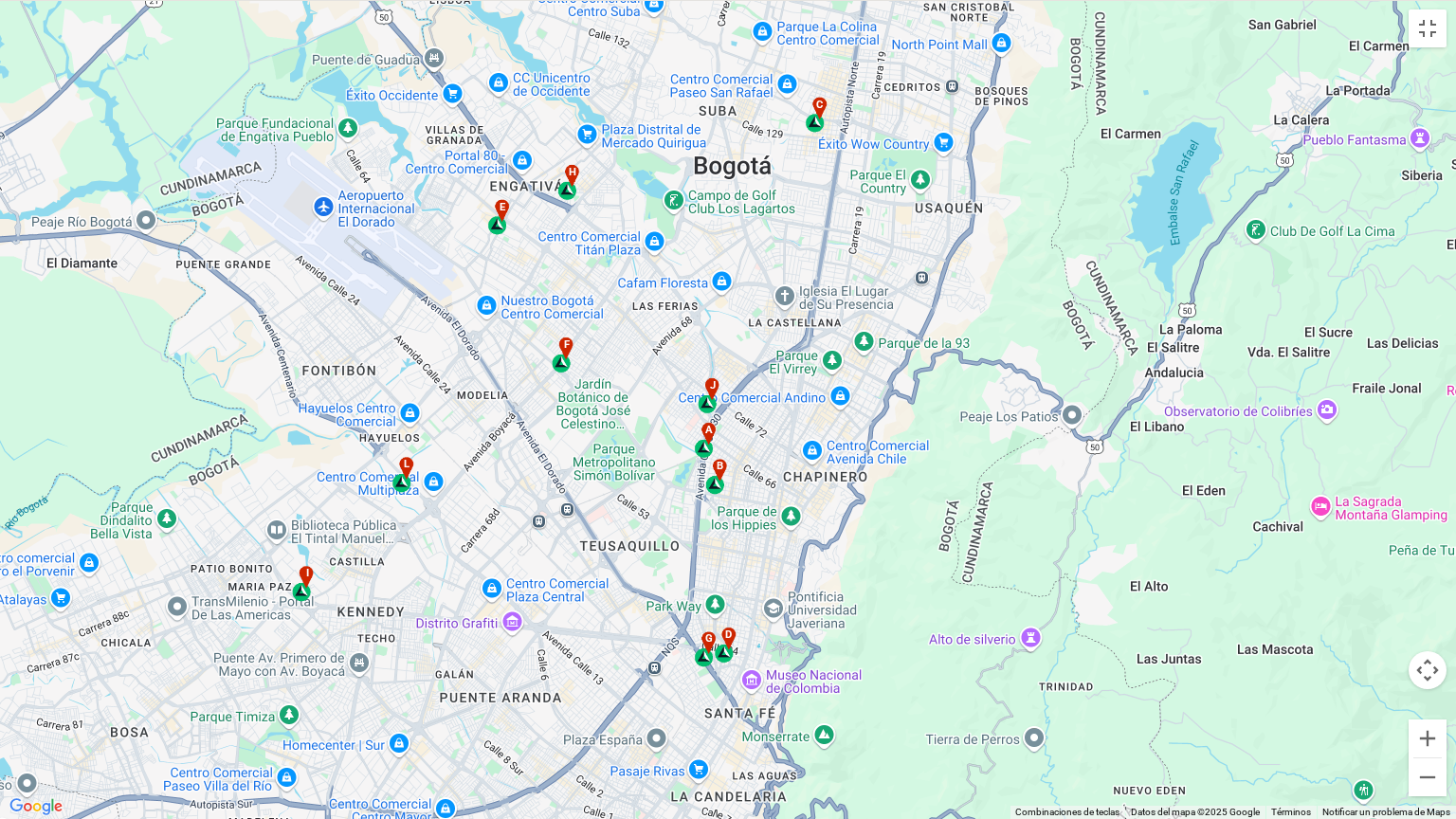 drag, startPoint x: 757, startPoint y: 508, endPoint x: 745, endPoint y: 555, distance: 48.507731 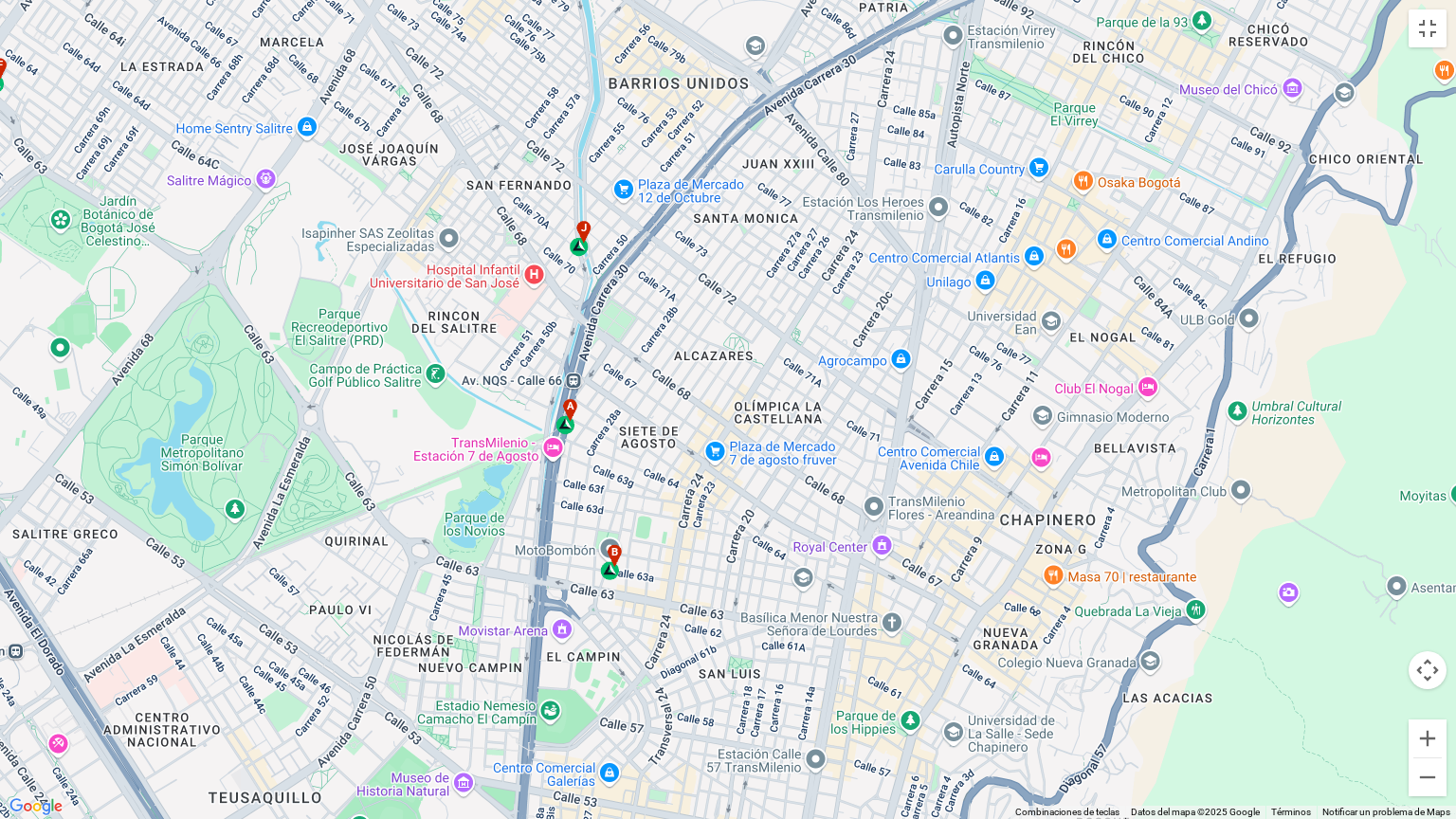 drag, startPoint x: 743, startPoint y: 523, endPoint x: 794, endPoint y: 486, distance: 63.00794 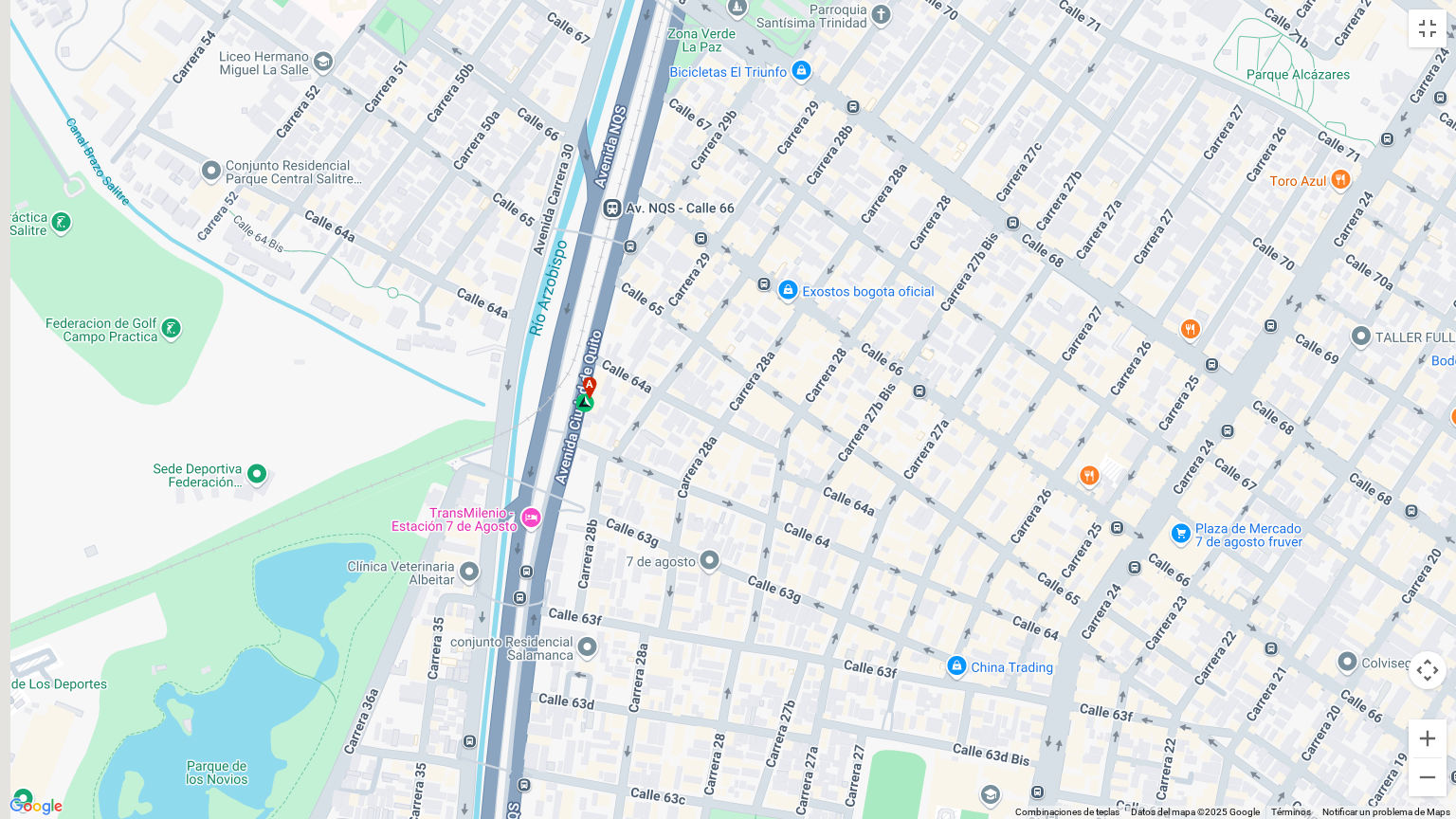 drag, startPoint x: 542, startPoint y: 444, endPoint x: 639, endPoint y: 582, distance: 168.68017 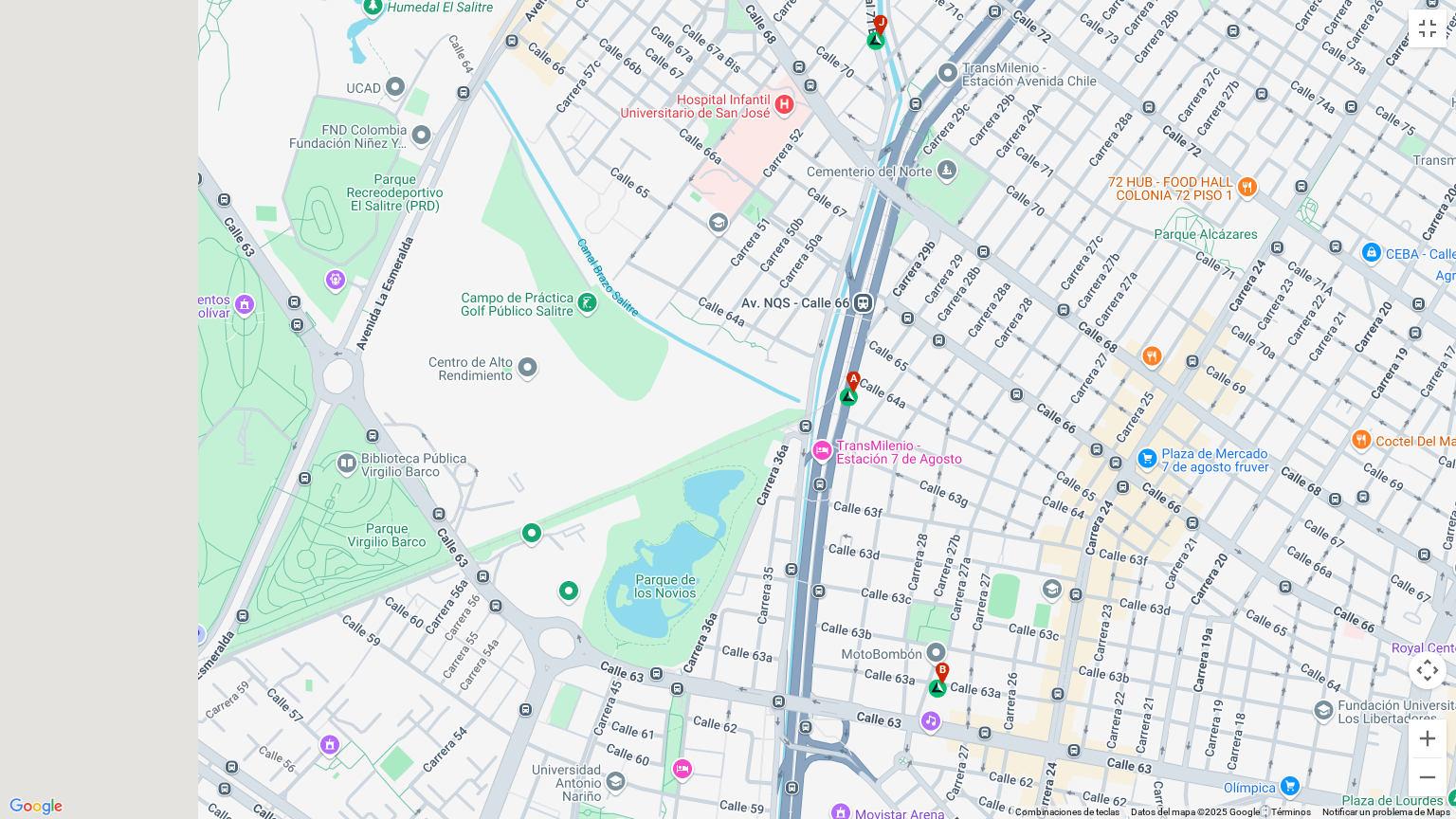 drag, startPoint x: 779, startPoint y: 521, endPoint x: 834, endPoint y: 463, distance: 79.93122 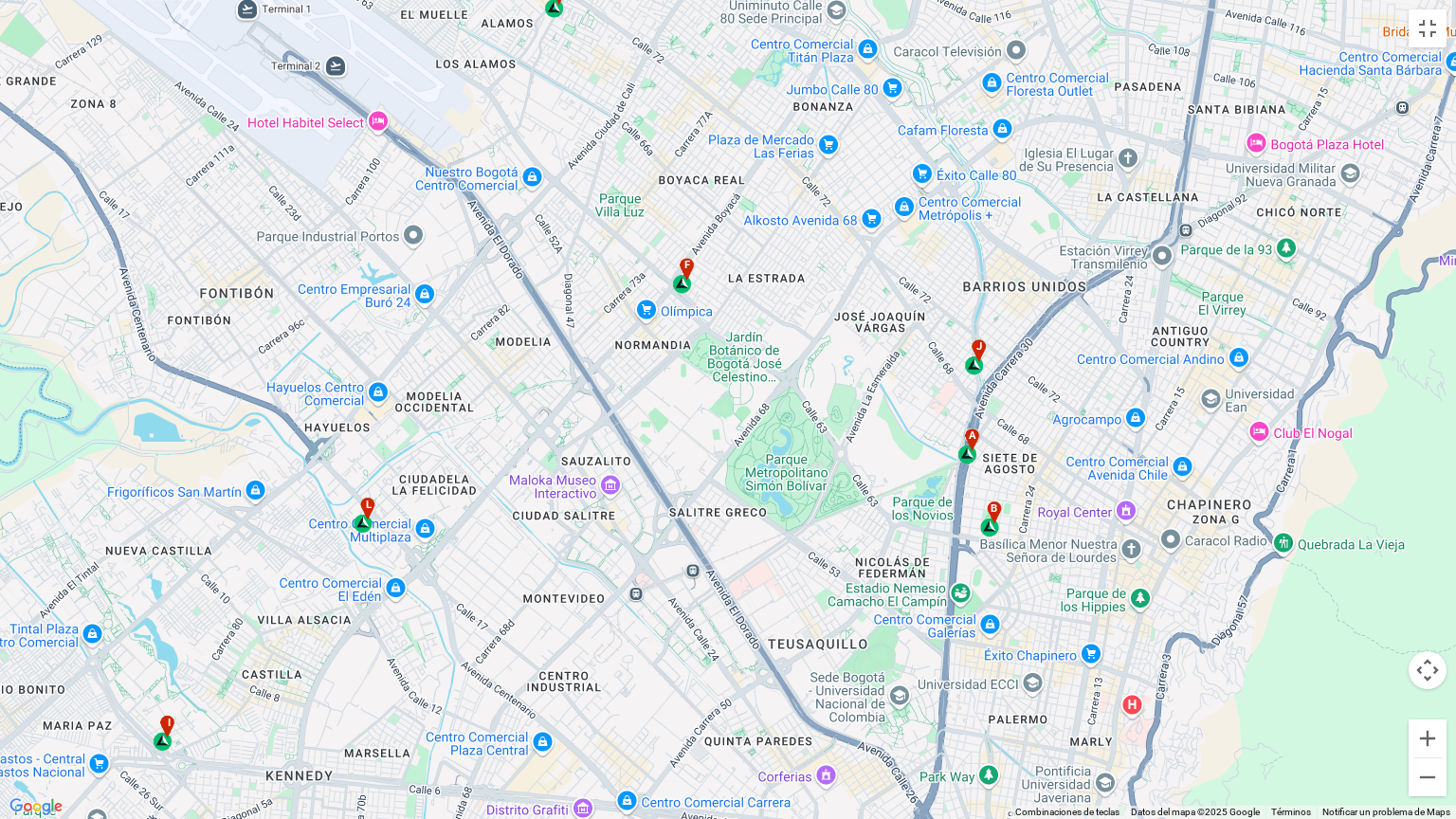 drag, startPoint x: 370, startPoint y: 519, endPoint x: 574, endPoint y: 538, distance: 204.88289 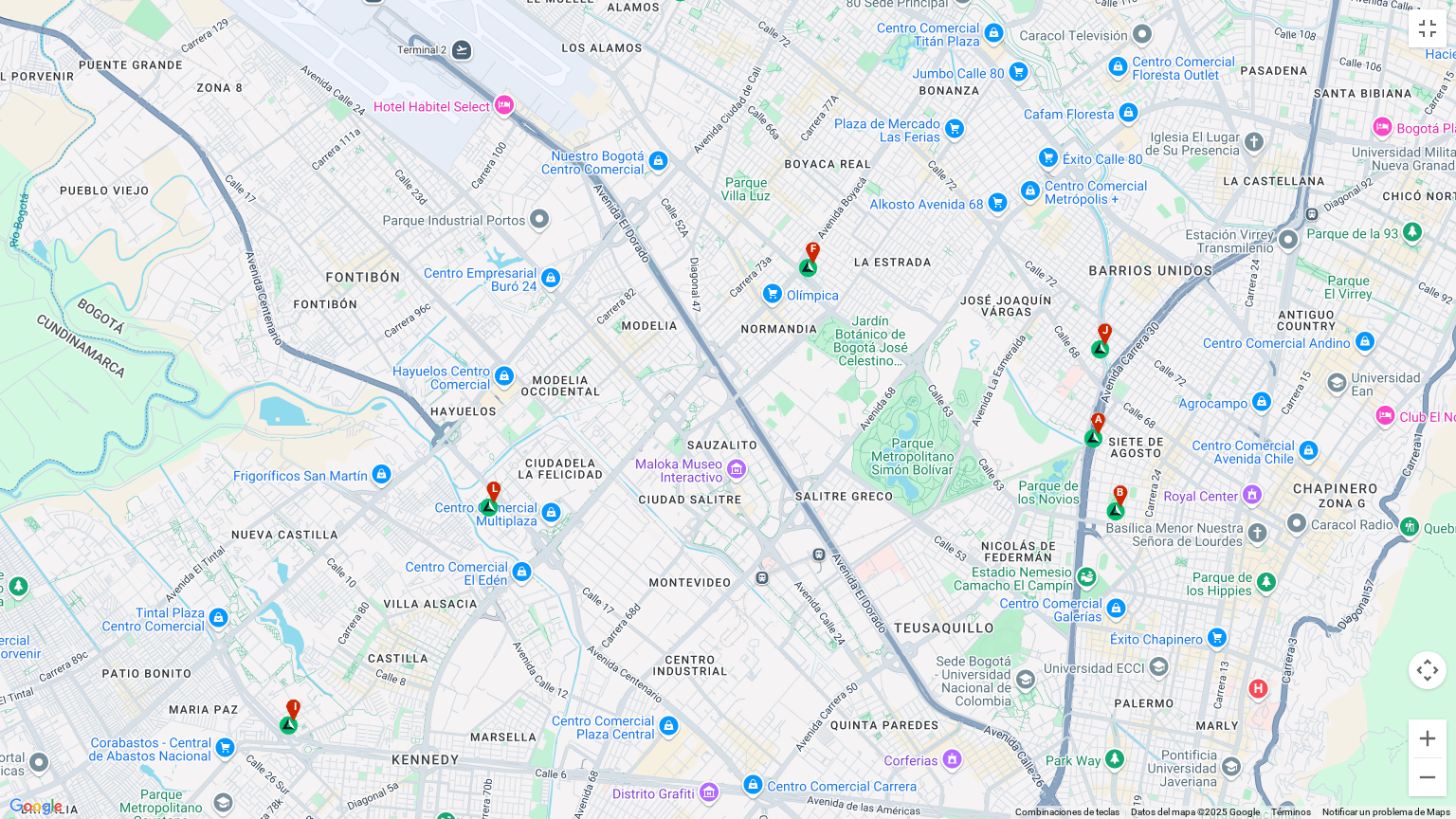 drag, startPoint x: 664, startPoint y: 550, endPoint x: 721, endPoint y: 532, distance: 59.774577 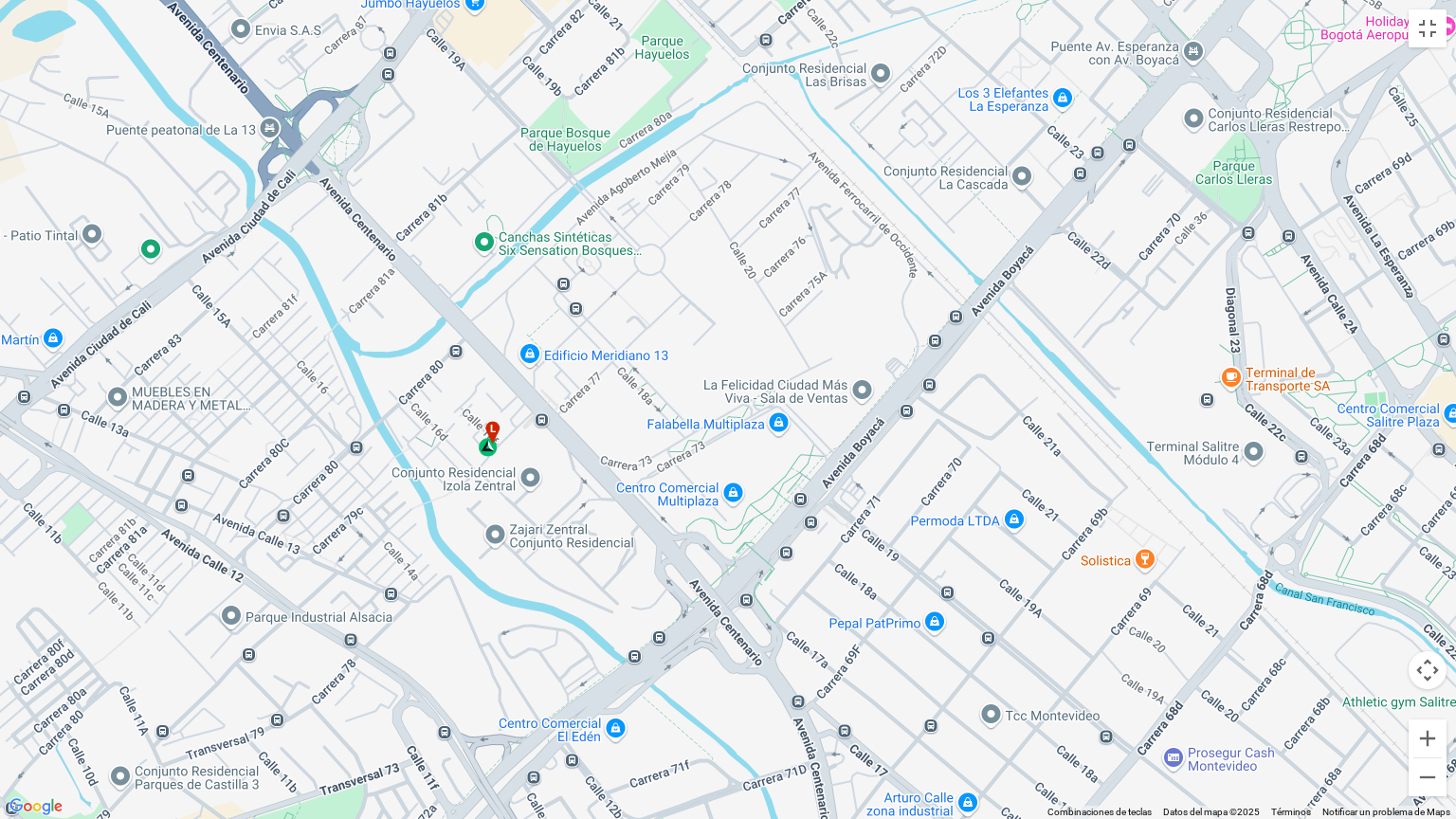click on "l" at bounding box center [489, 439] 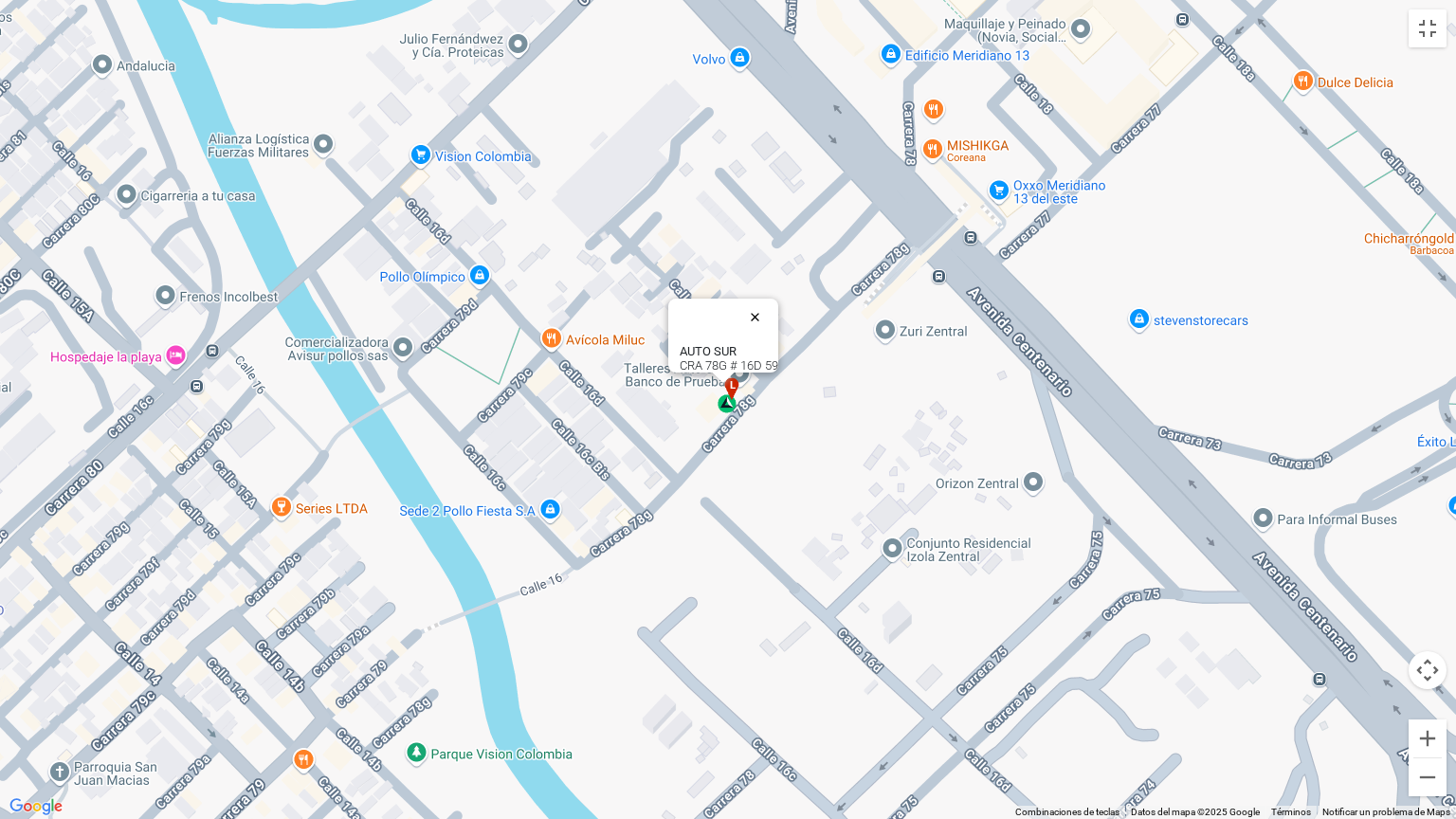 click at bounding box center (759, 317) 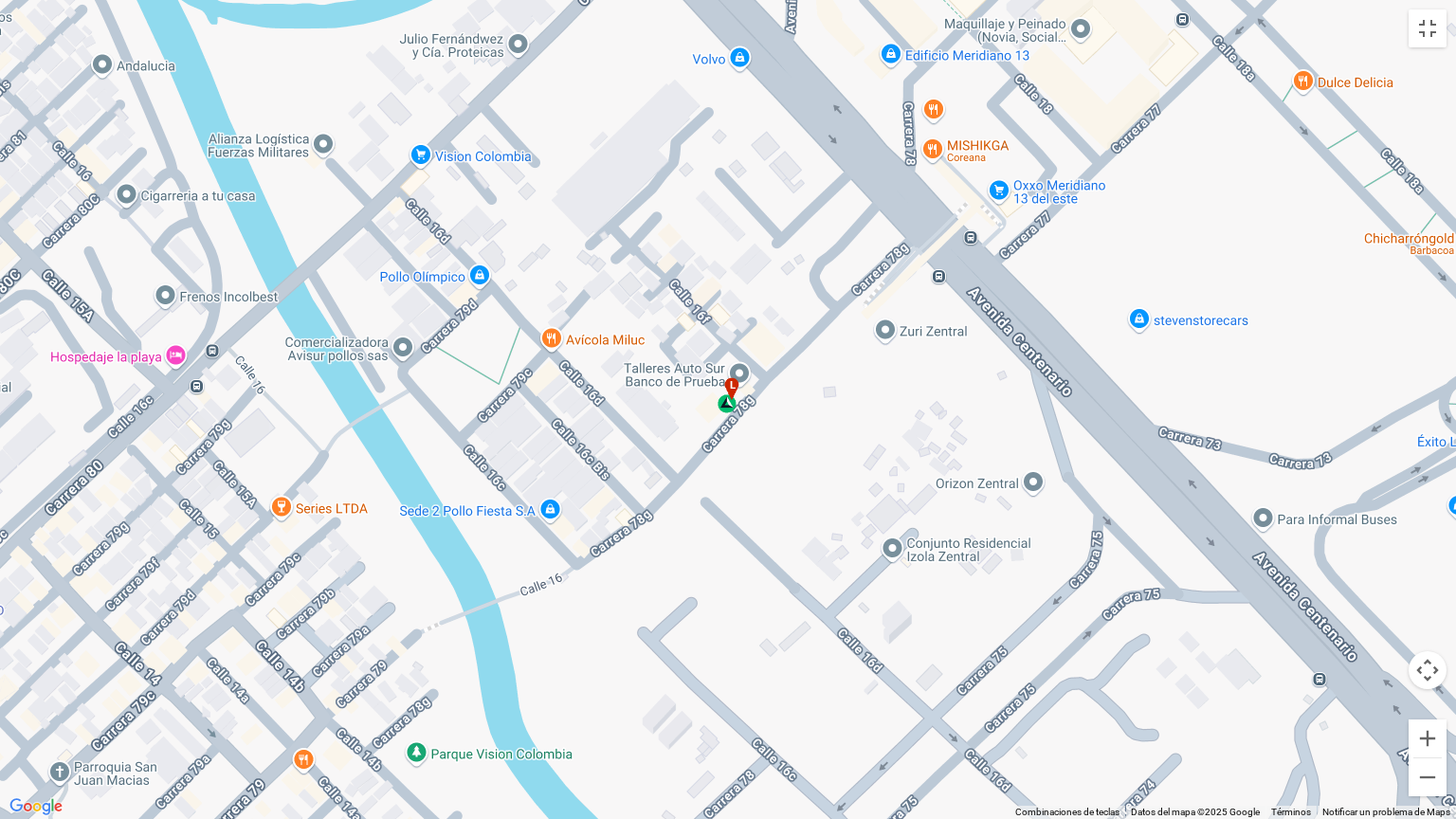 click on "l" at bounding box center [733, 385] 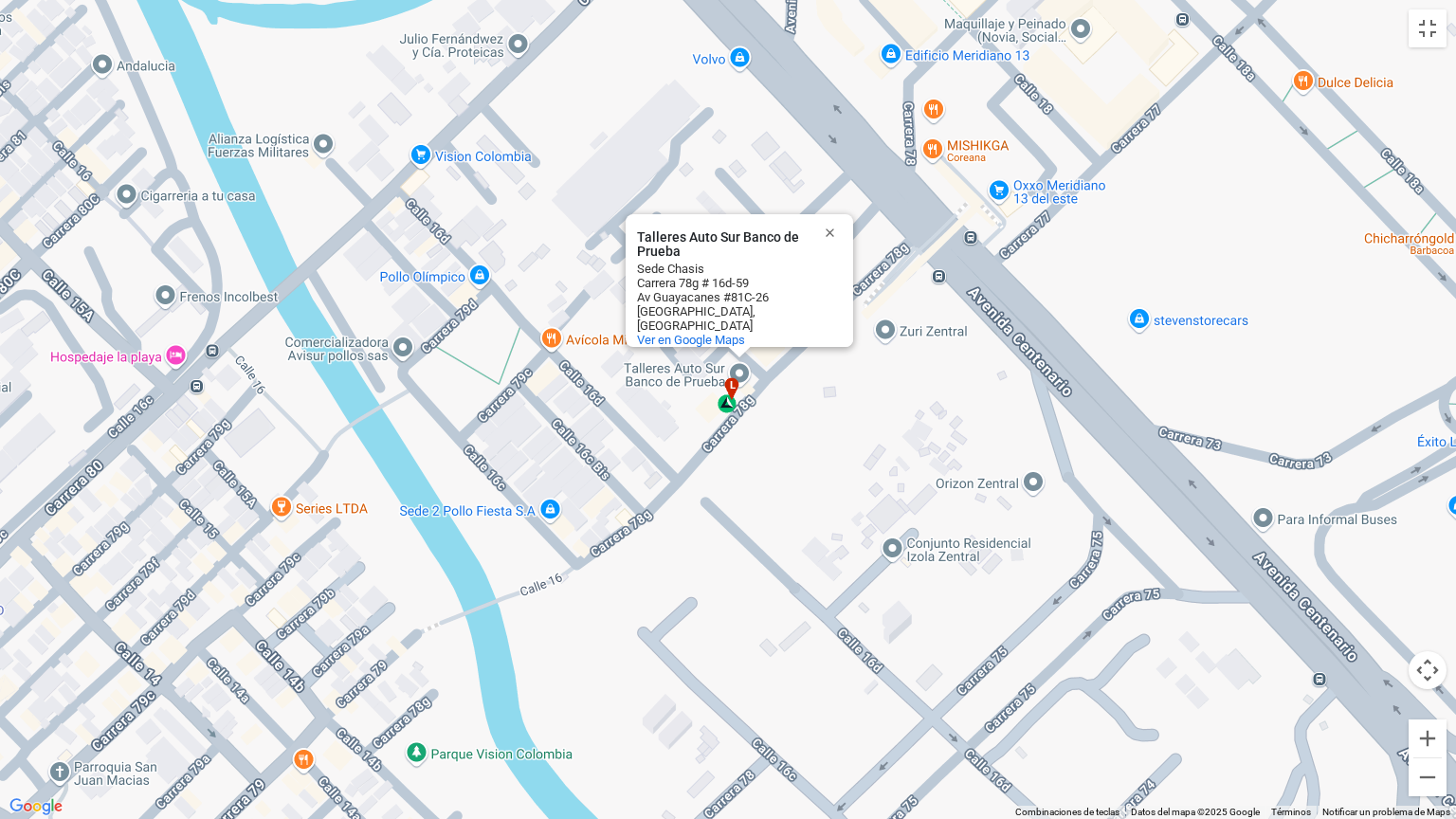 click on "Av Guayacanes #81C-26" at bounding box center [722, 297] 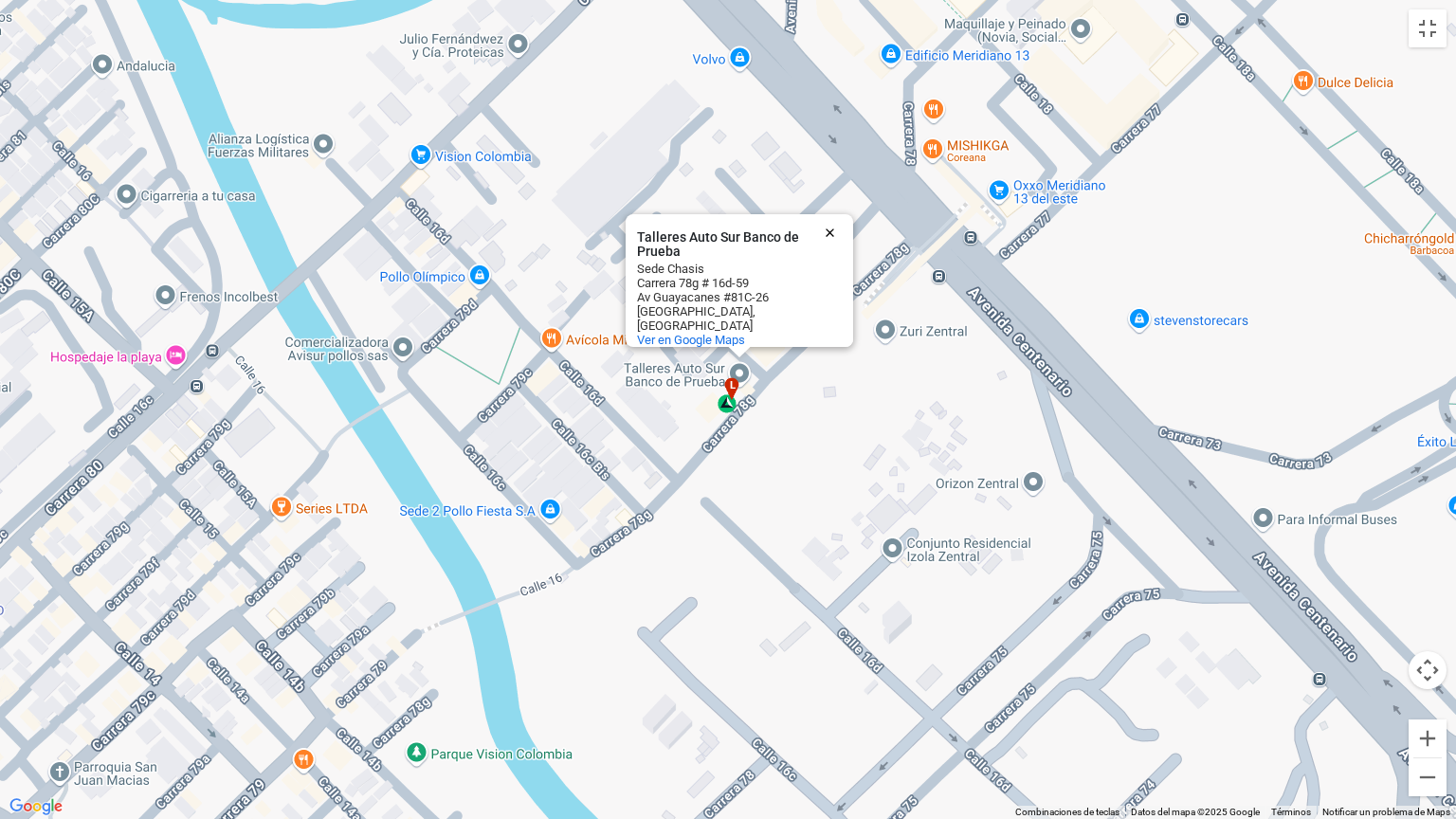 click at bounding box center [834, 232] 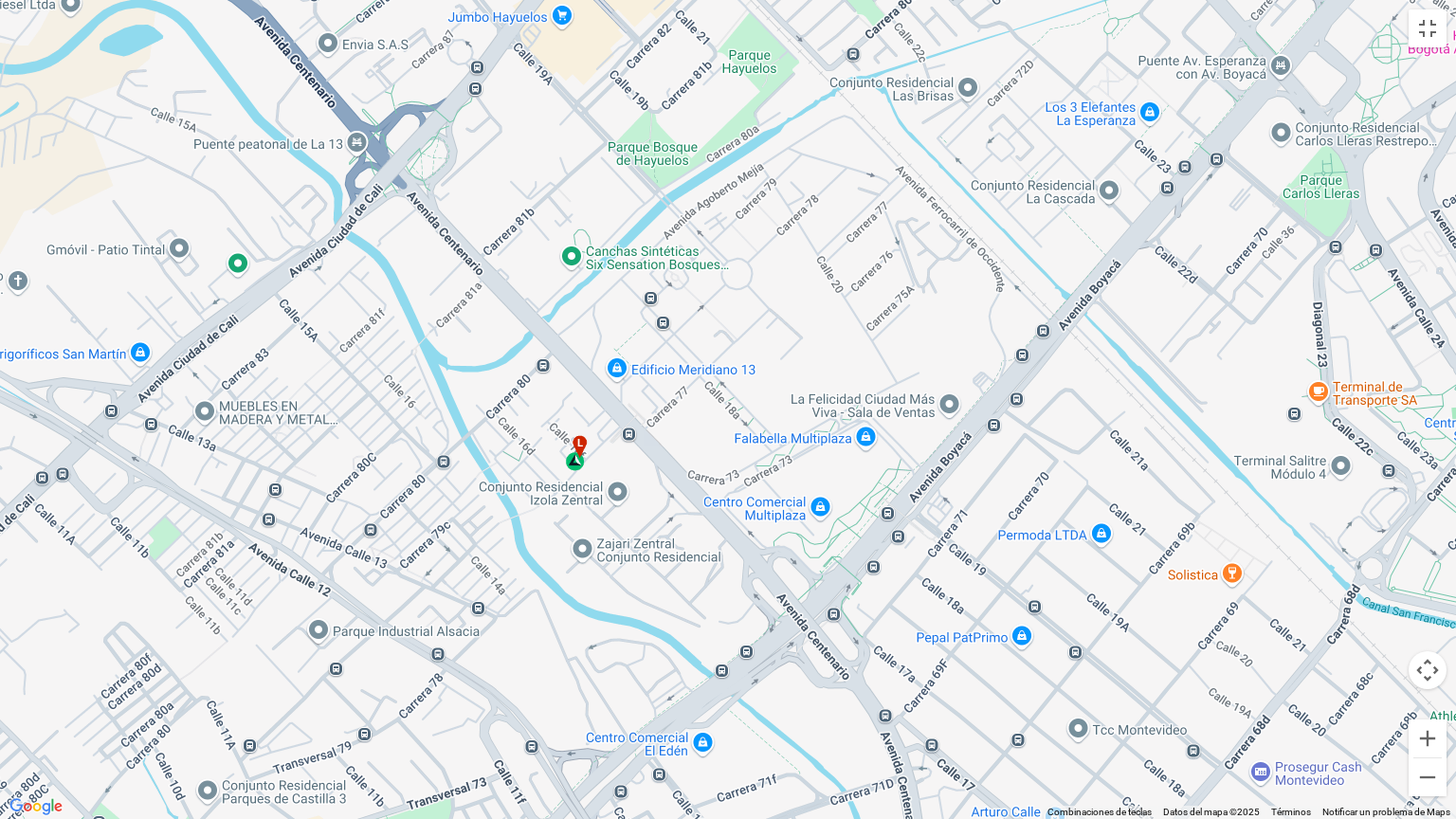 drag, startPoint x: 1030, startPoint y: 428, endPoint x: 701, endPoint y: 497, distance: 336.1577 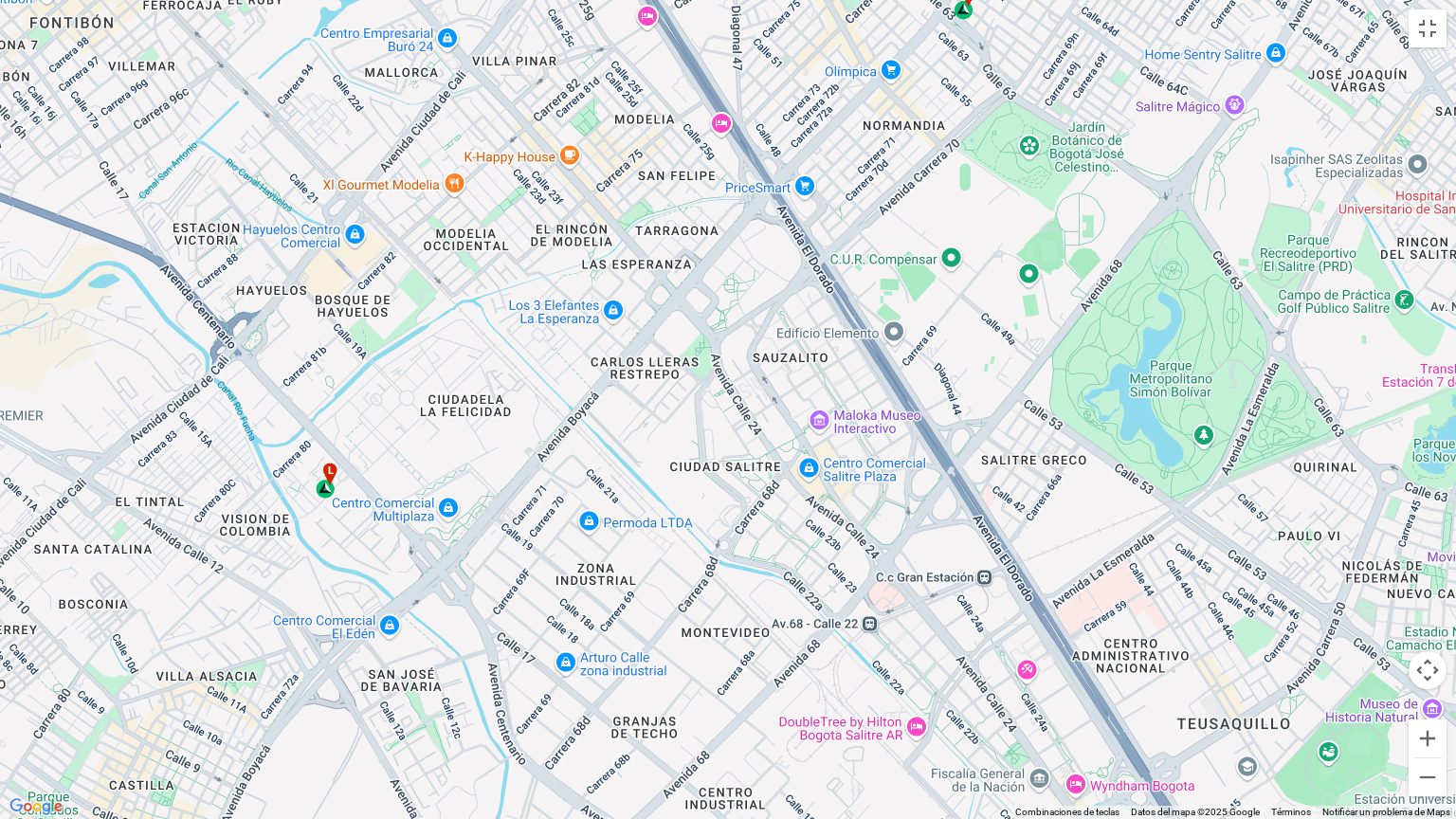drag, startPoint x: 915, startPoint y: 452, endPoint x: 601, endPoint y: 476, distance: 314.91586 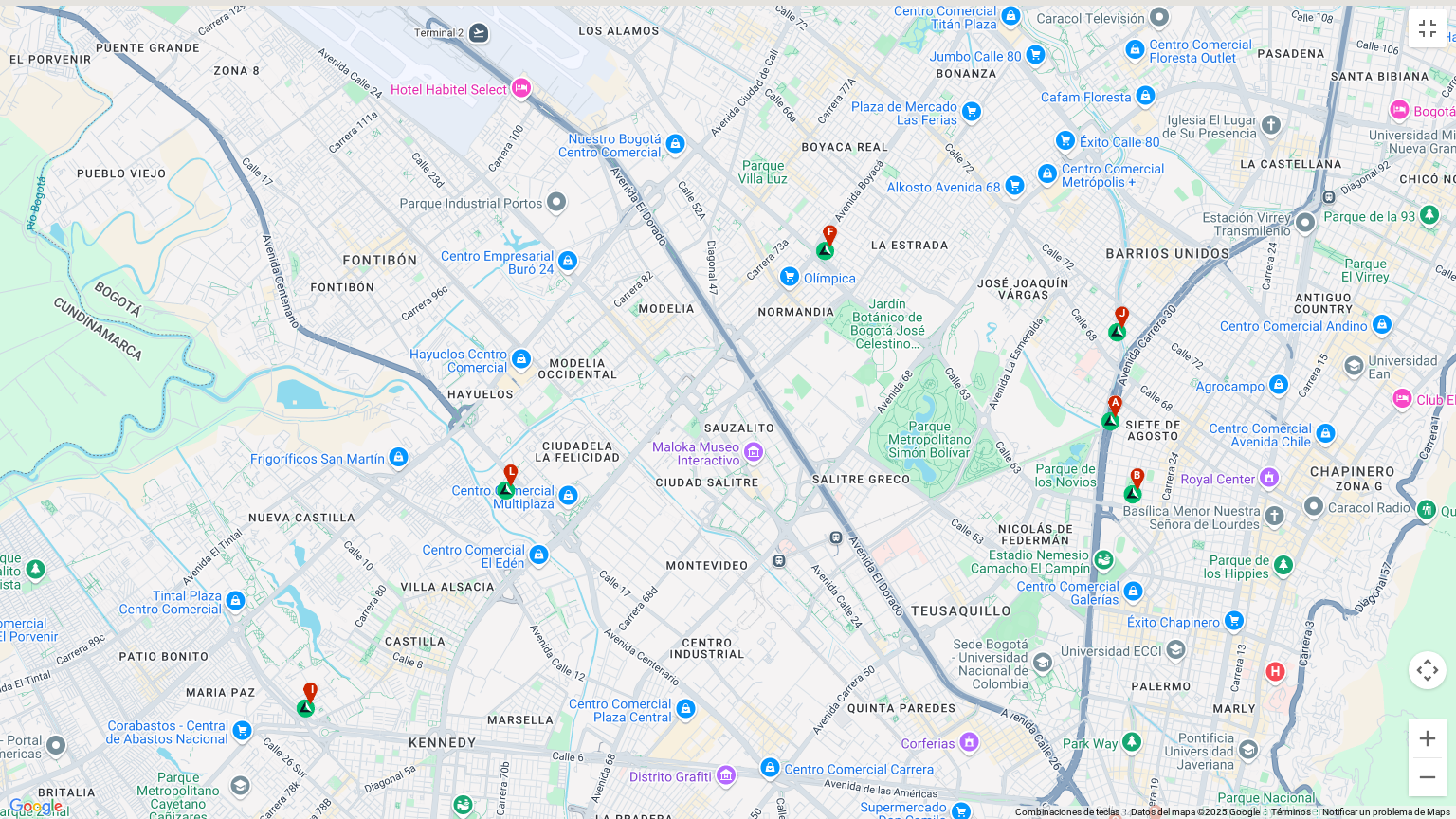 drag, startPoint x: 642, startPoint y: 457, endPoint x: 645, endPoint y: 492, distance: 35.12834 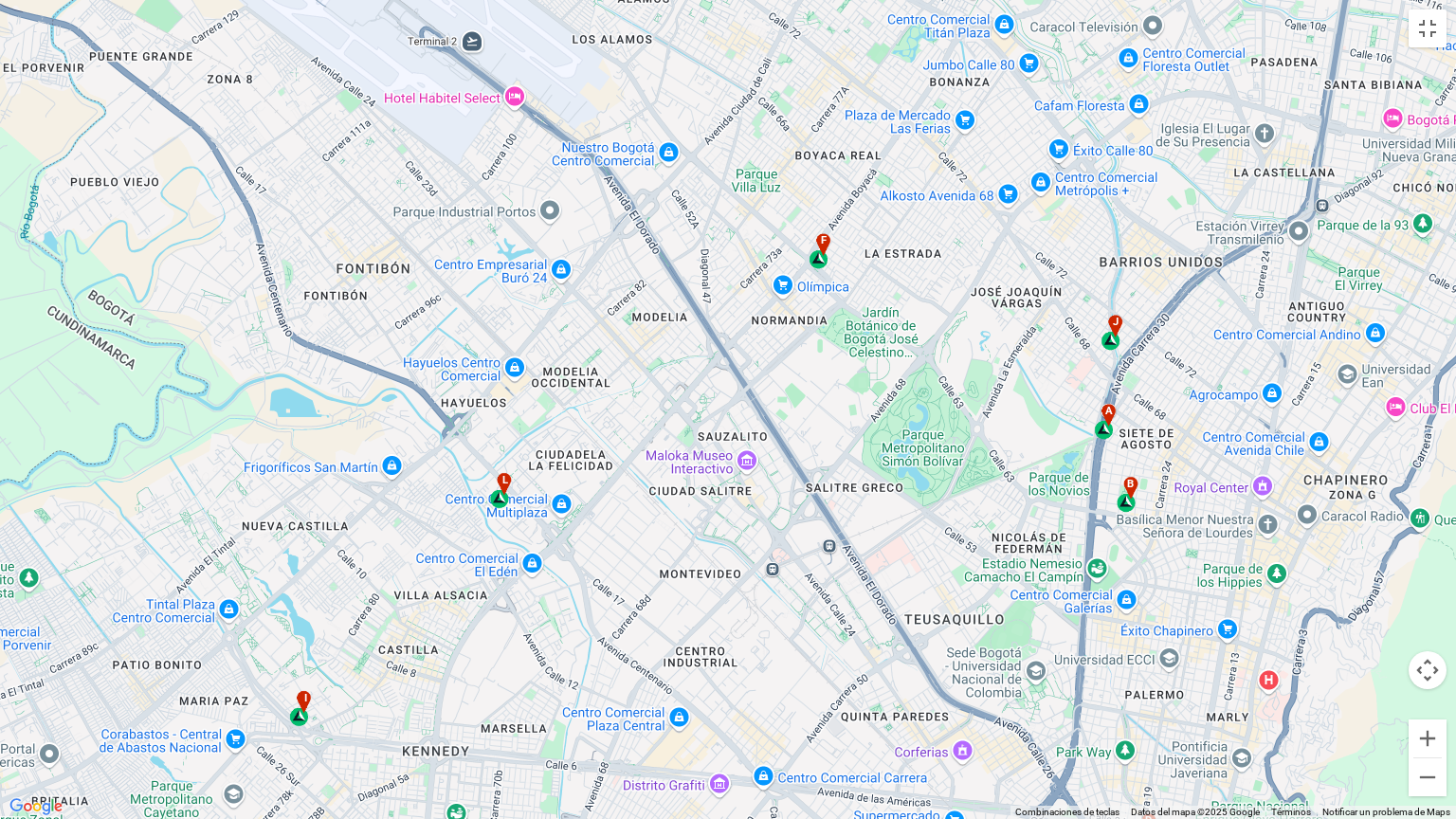 click on "f" at bounding box center [820, 251] 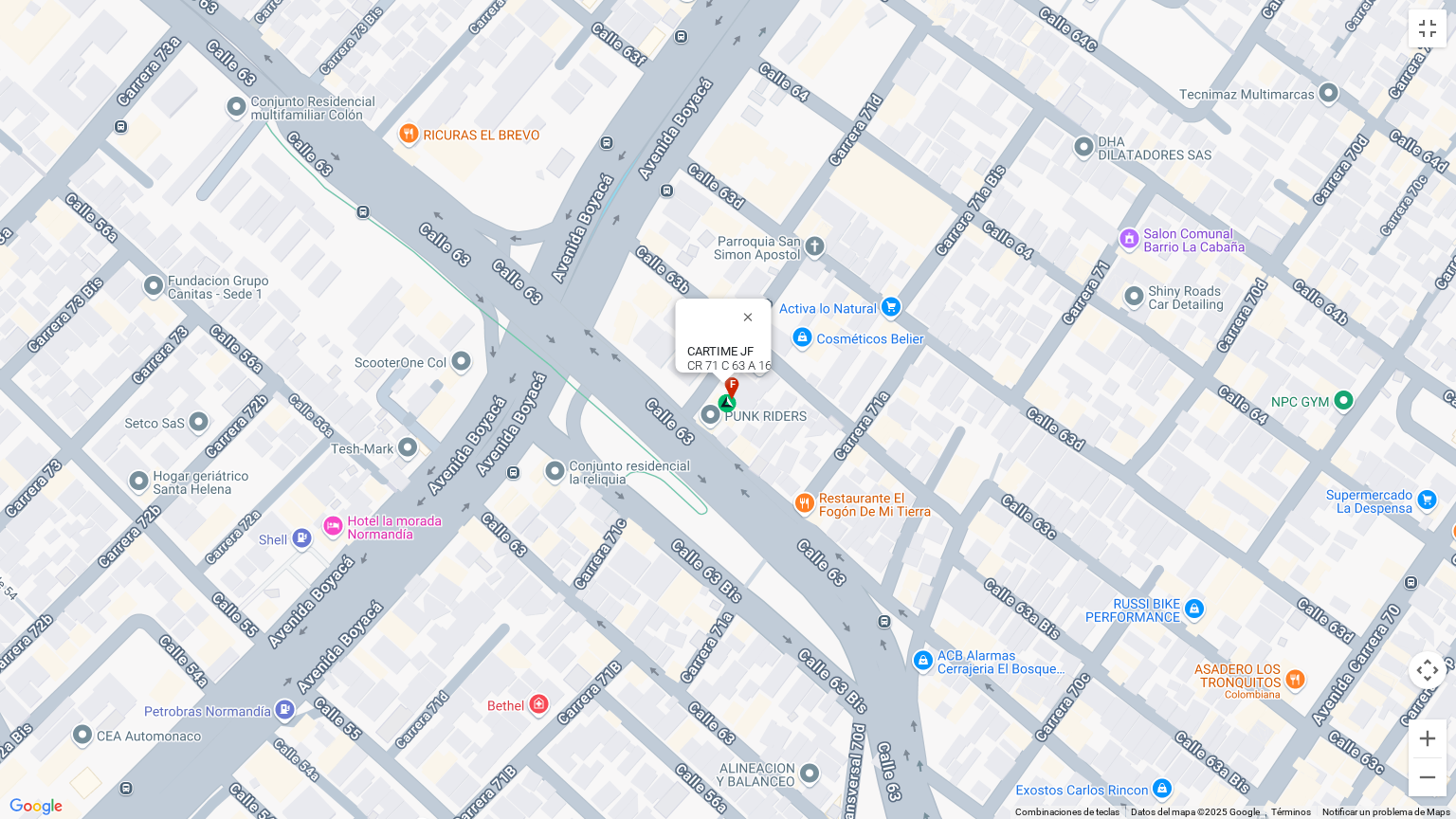 type 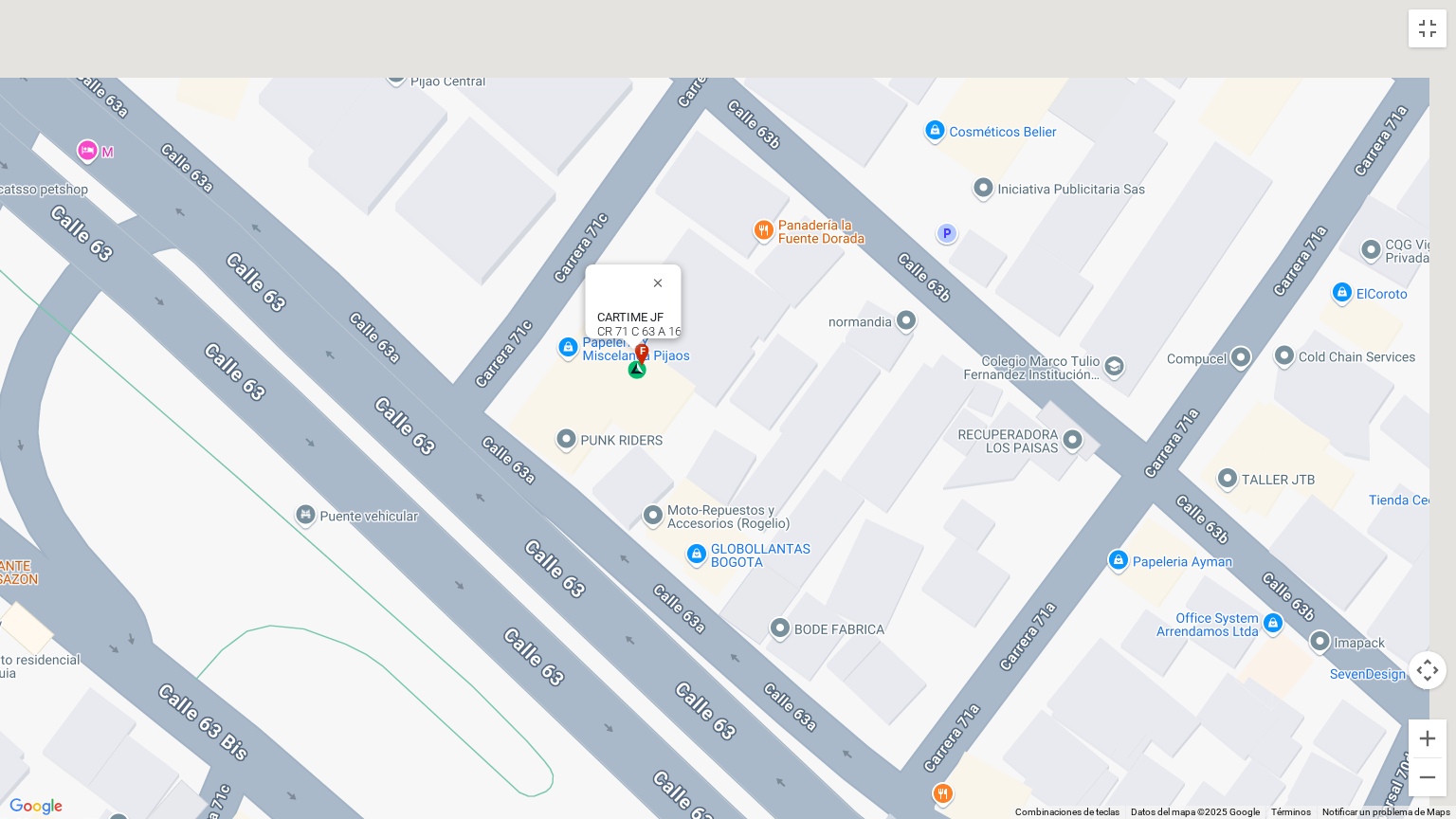 drag, startPoint x: 724, startPoint y: 489, endPoint x: 719, endPoint y: 502, distance: 13.928388 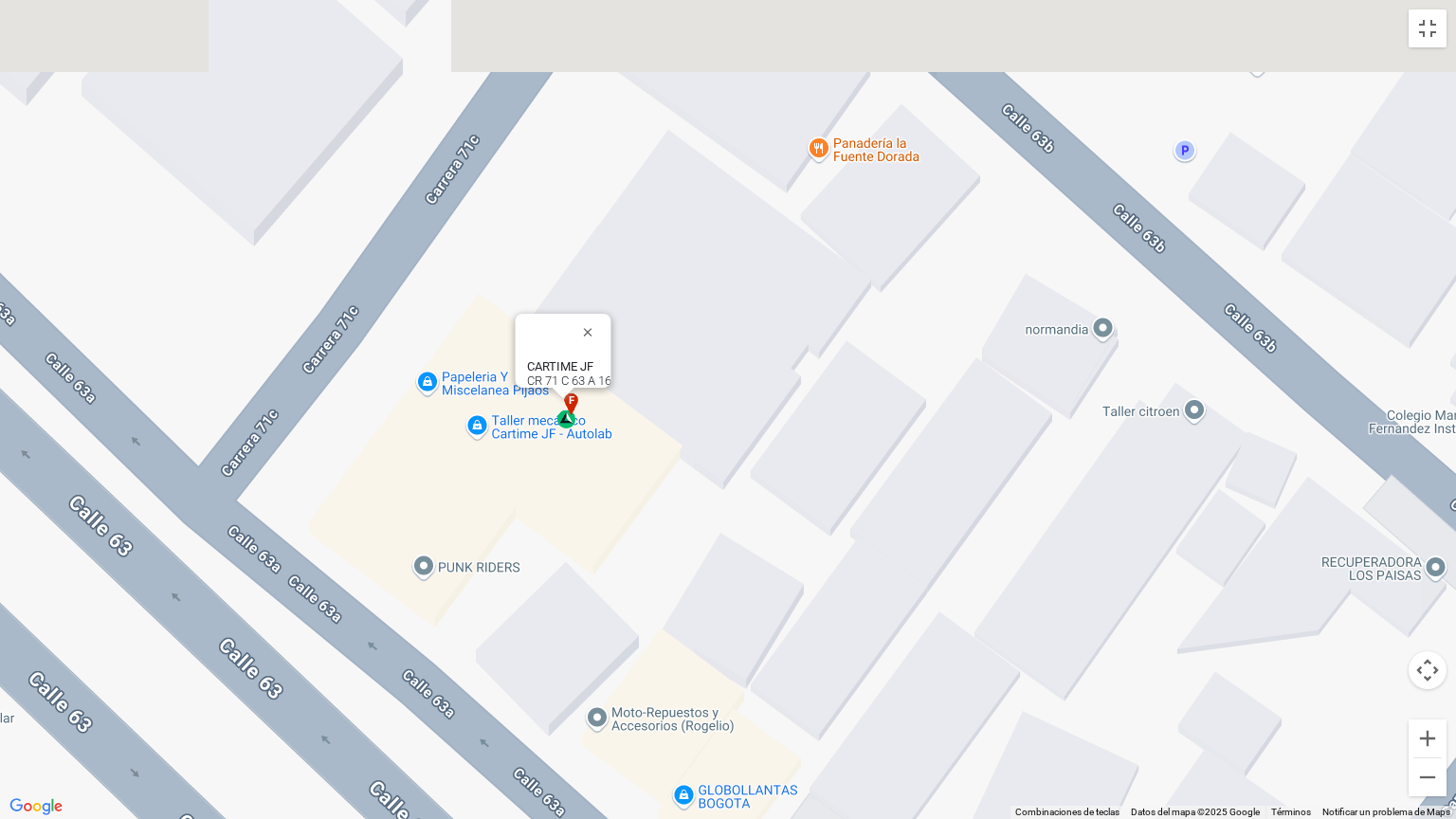 drag, startPoint x: 728, startPoint y: 483, endPoint x: 737, endPoint y: 546, distance: 63.63961 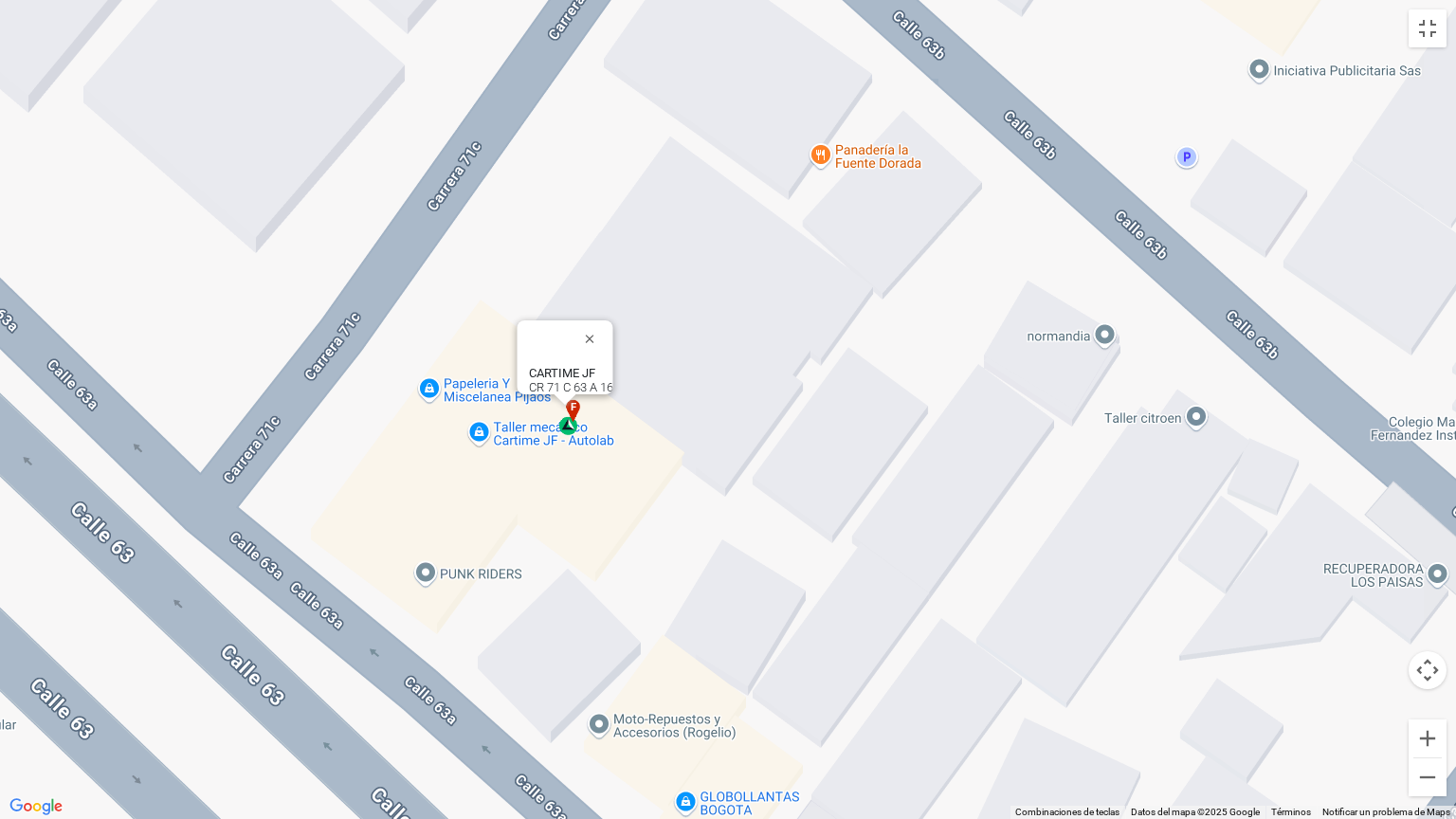 click at bounding box center [548, 343] 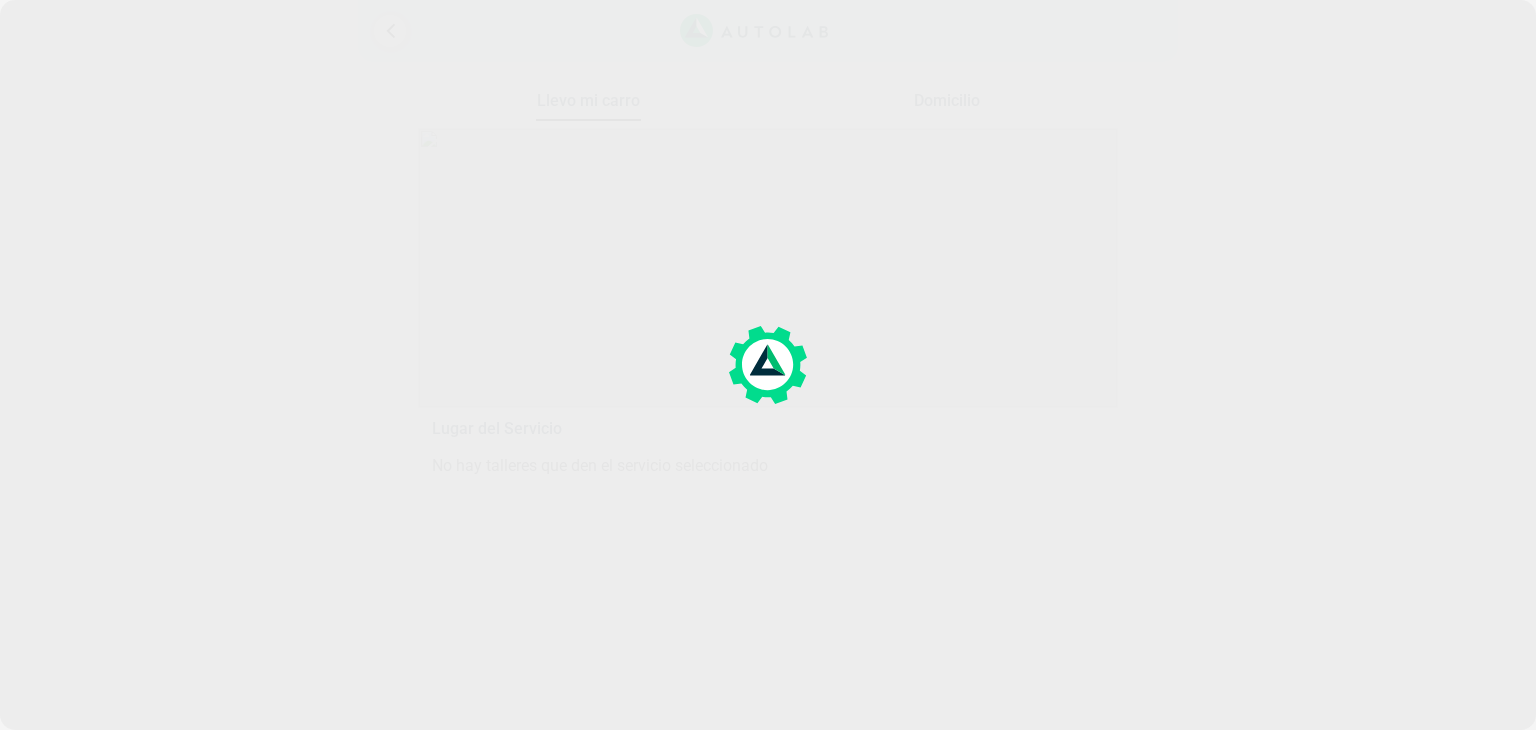 scroll, scrollTop: 0, scrollLeft: 0, axis: both 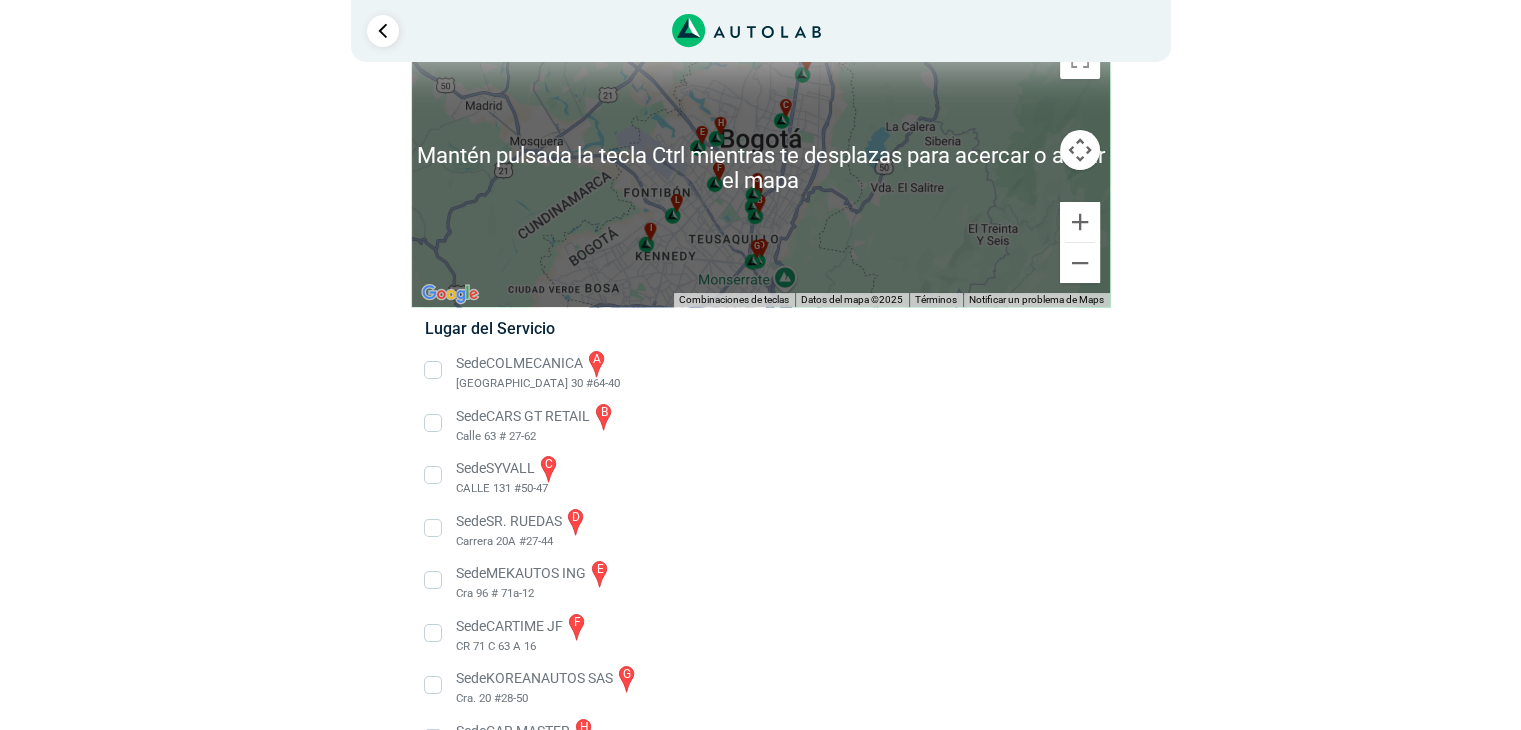 click on "Llevo mi carro
Domicilio
← Mover a la izquierda → Mover a la derecha ↑ Mover hacia arriba ↓ Mover hacia abajo + Ampliar - Reducir Inicio Saltar hacia la izquierda un 75 % Fin Saltar hacia la derecha un 75 % Re Pág Saltar hacia arriba un 75 % Av Pág Saltar hacia abajo un 75 % Para desplazarte, pulsa las teclas de flecha.
a
b
c" at bounding box center [761, 492] 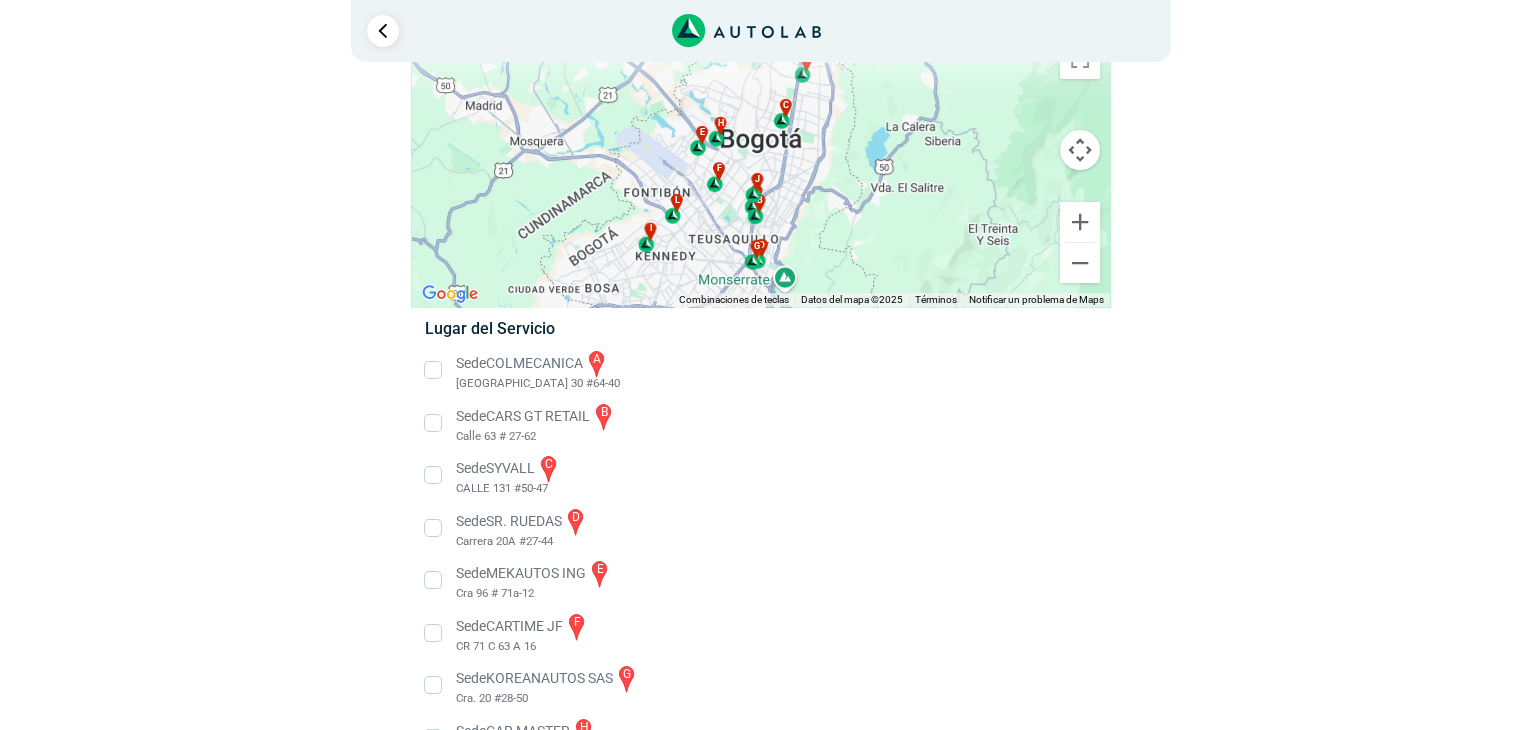 click on "Sede  COLMECANICA
a
Avenida Carrera 30 #64-40" at bounding box center [760, 370] 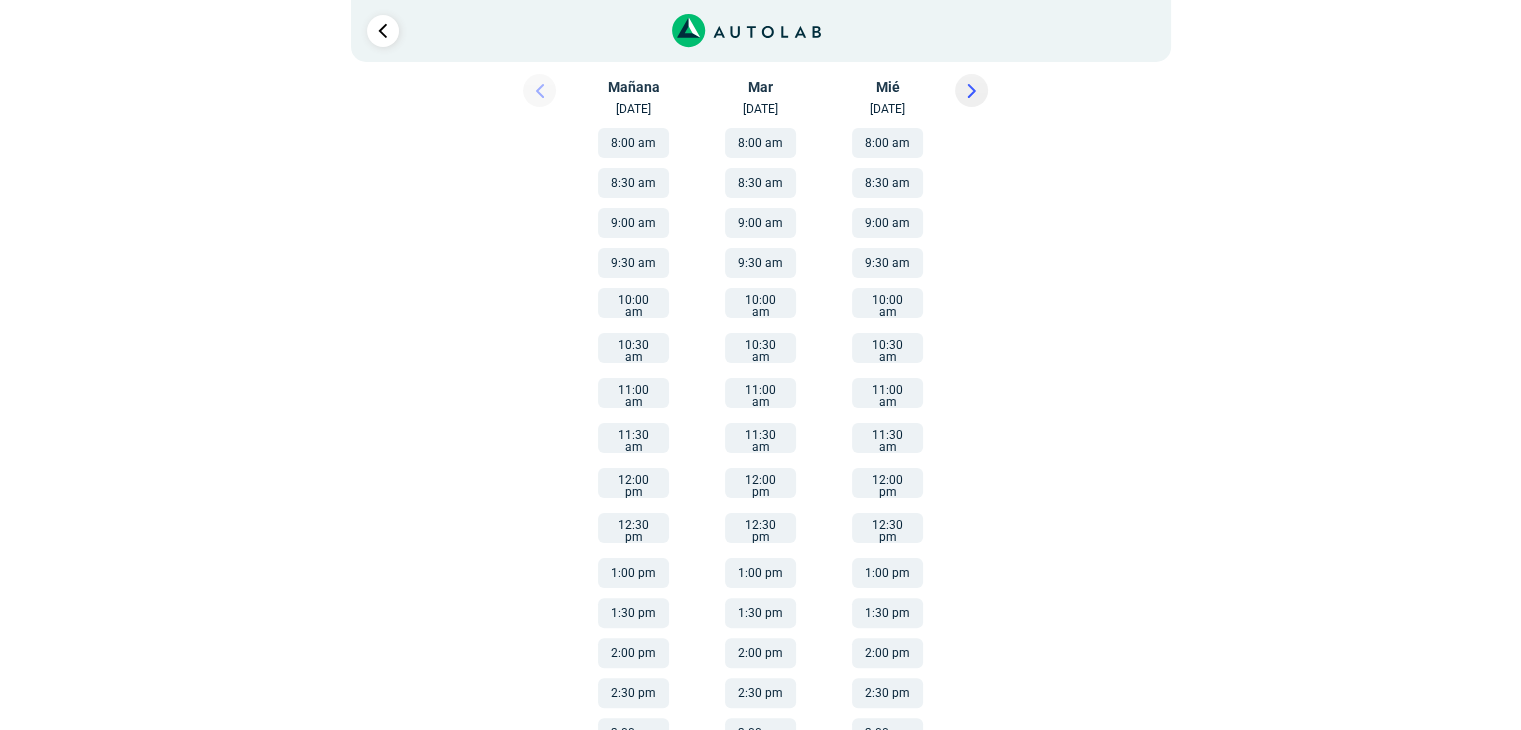 scroll, scrollTop: 251, scrollLeft: 0, axis: vertical 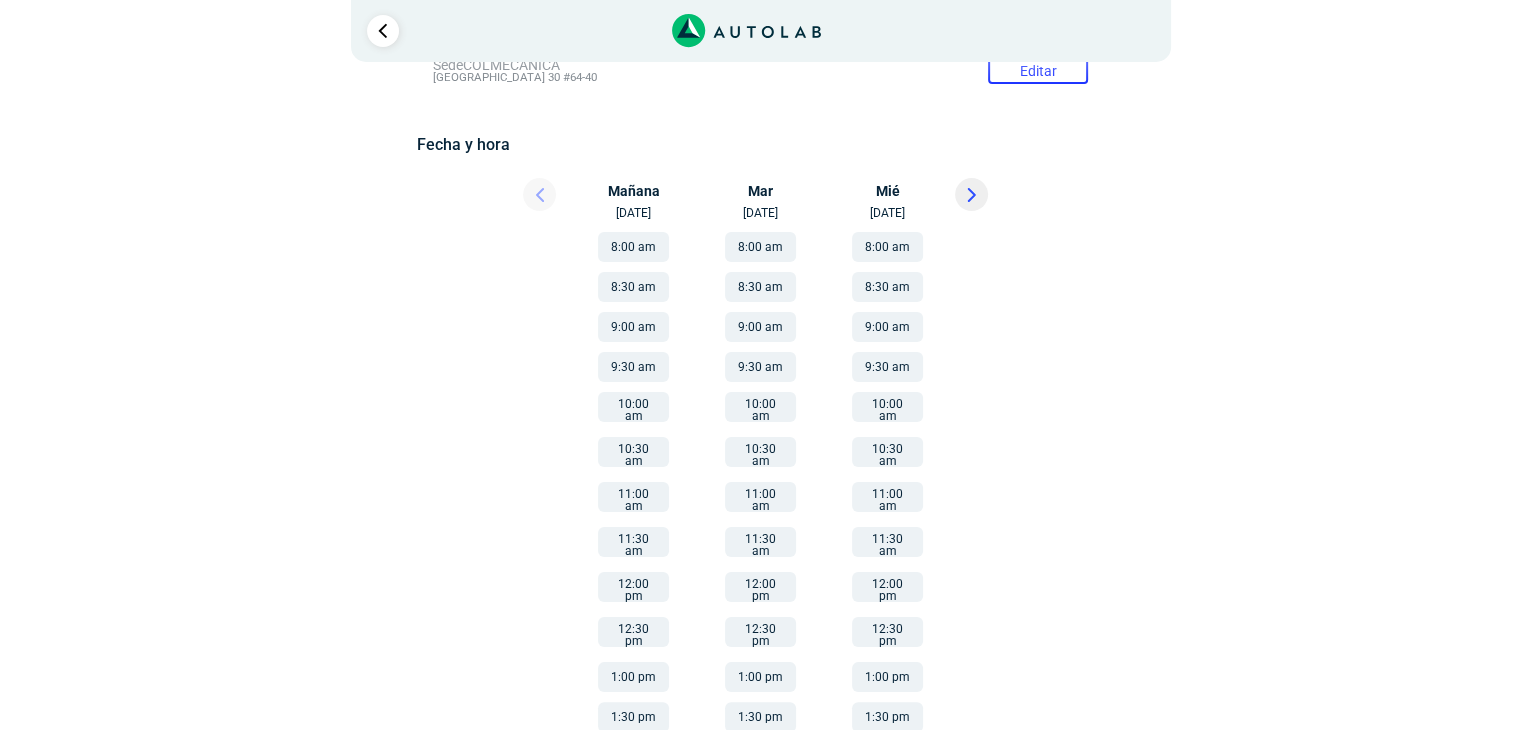 click on "8:00 am" at bounding box center (887, 247) 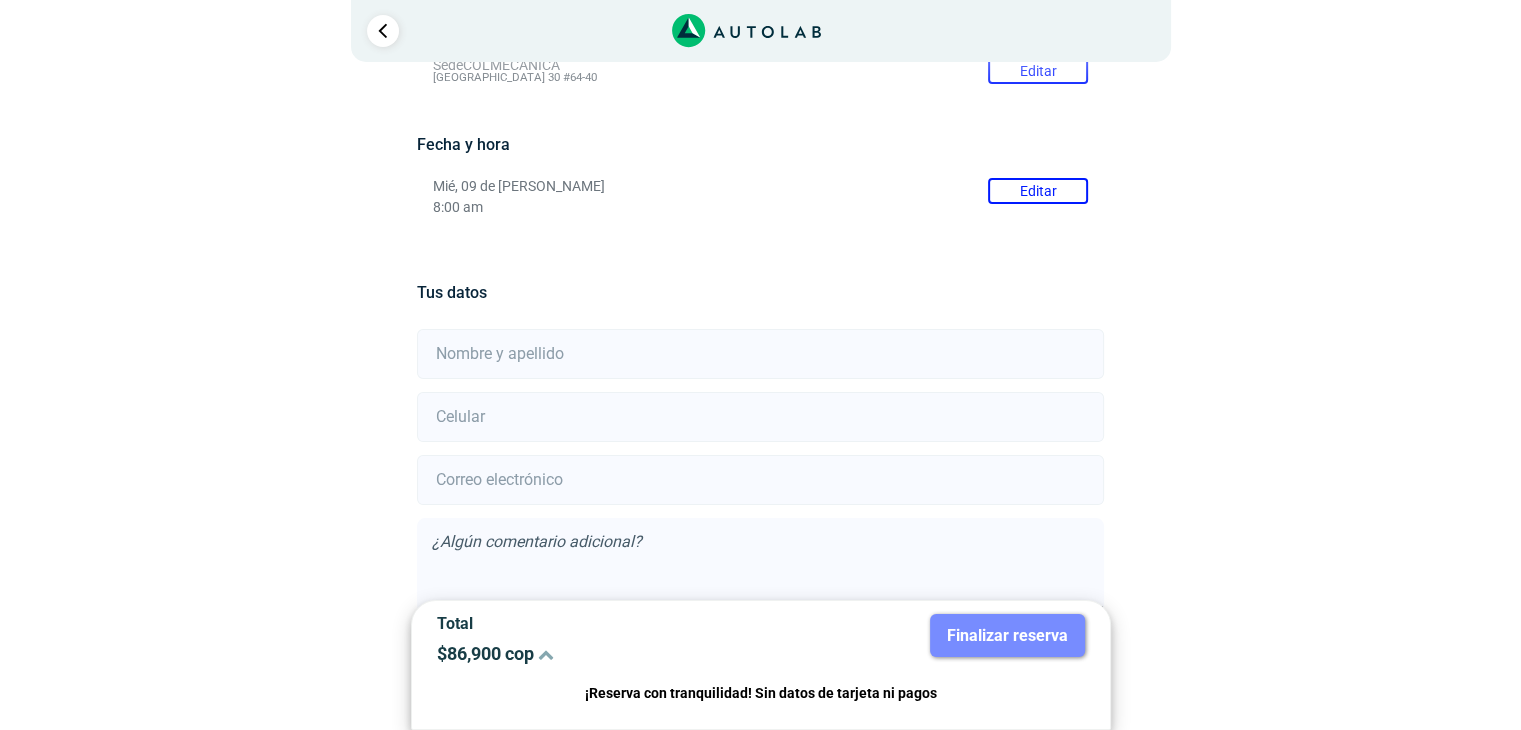 scroll, scrollTop: 356, scrollLeft: 0, axis: vertical 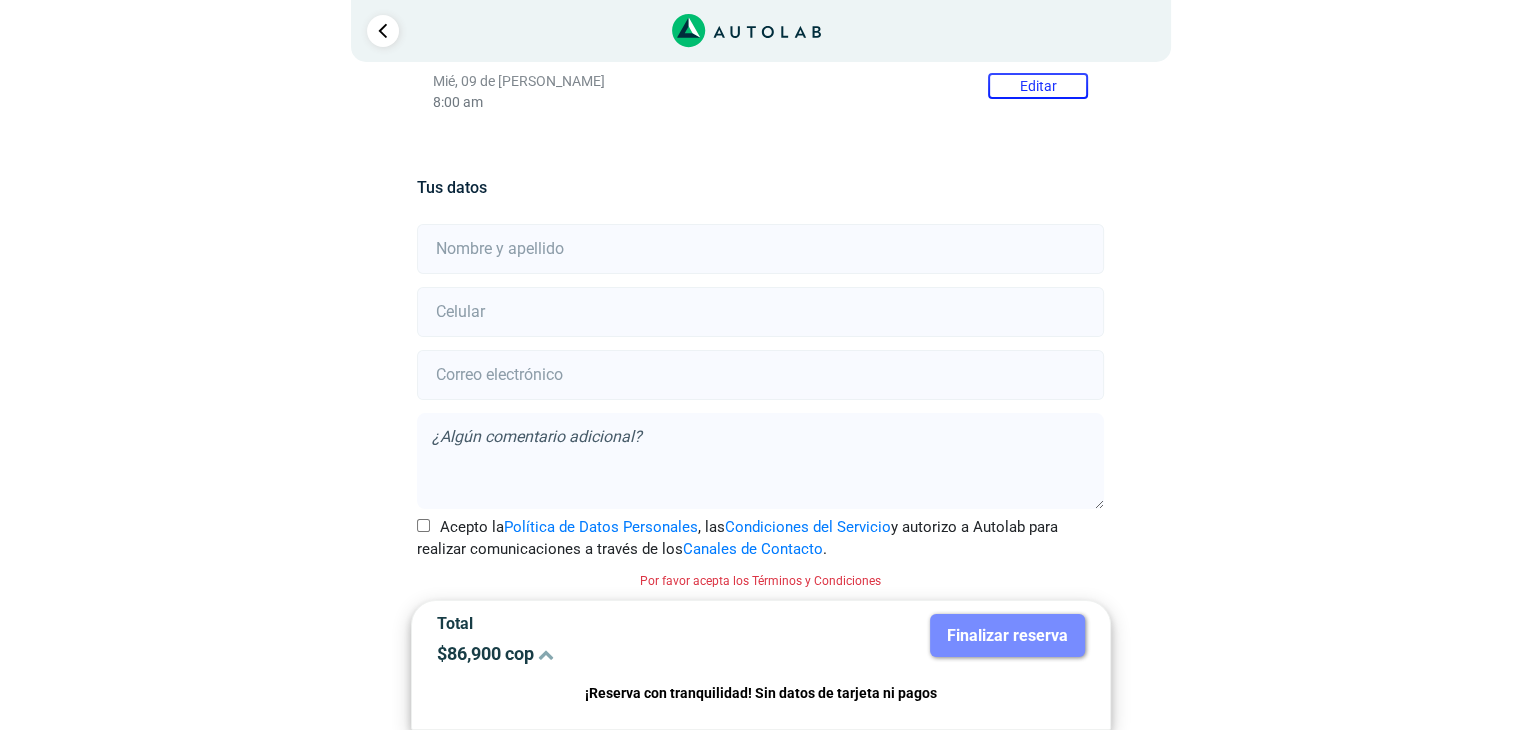 click at bounding box center [760, 249] 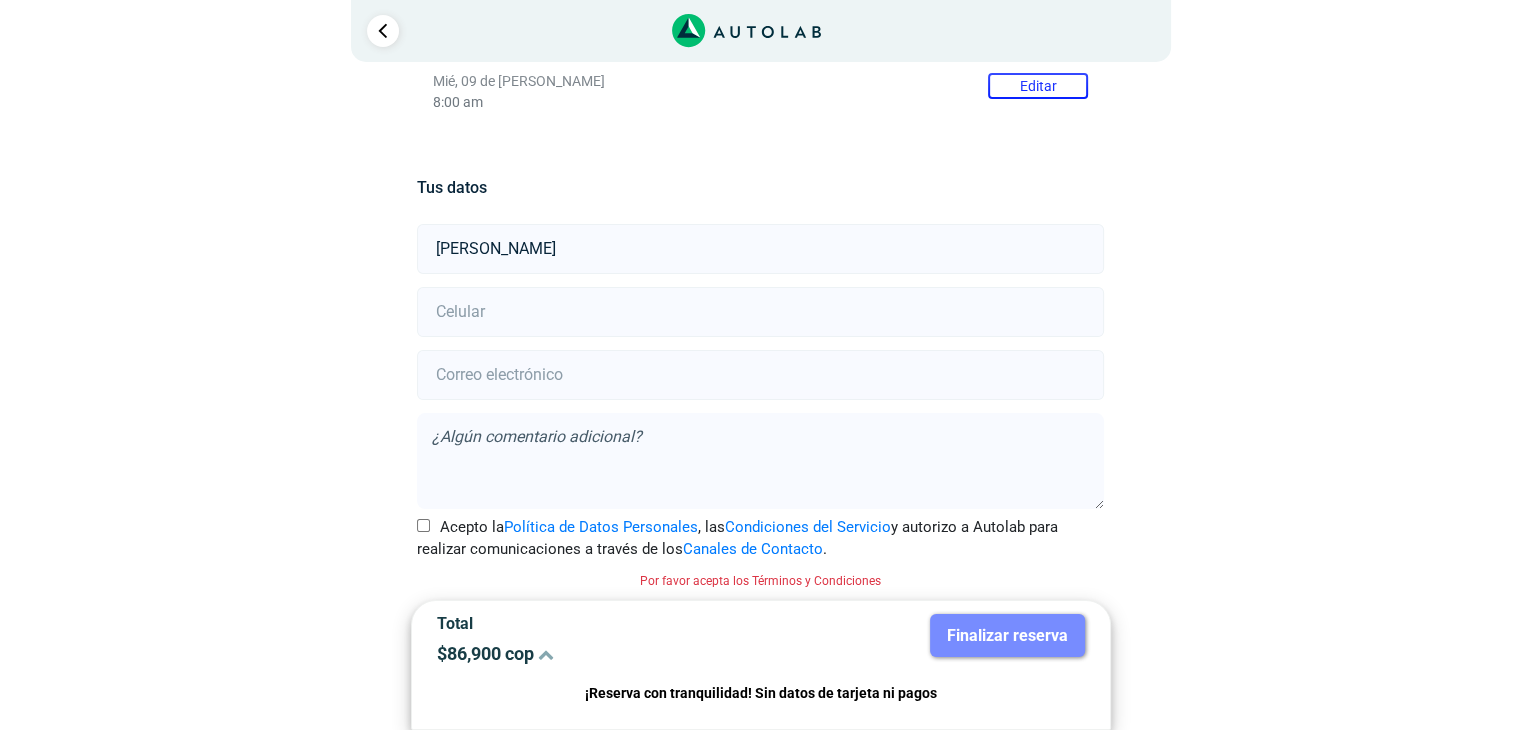 type on "3214930337" 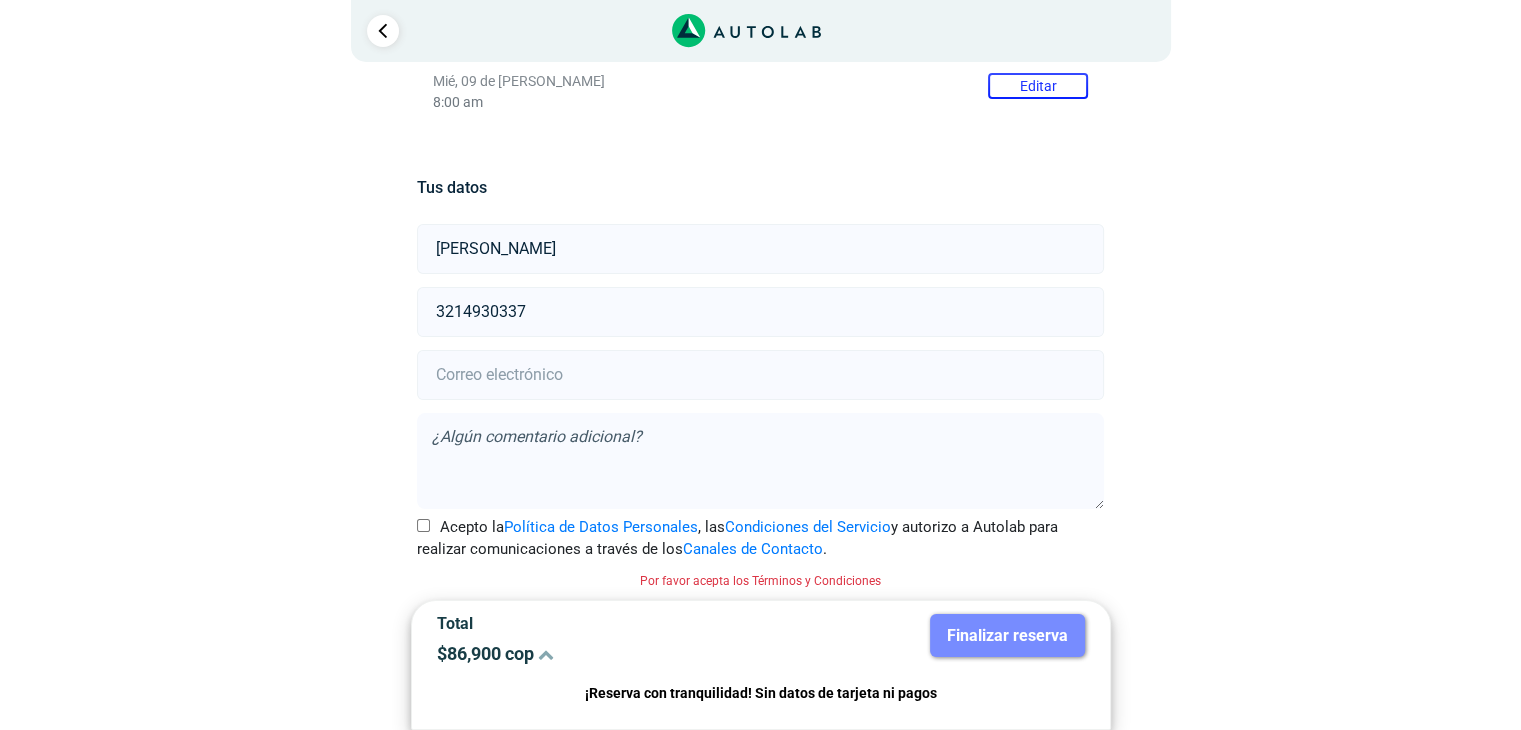 type on "didier053@hotmail.com" 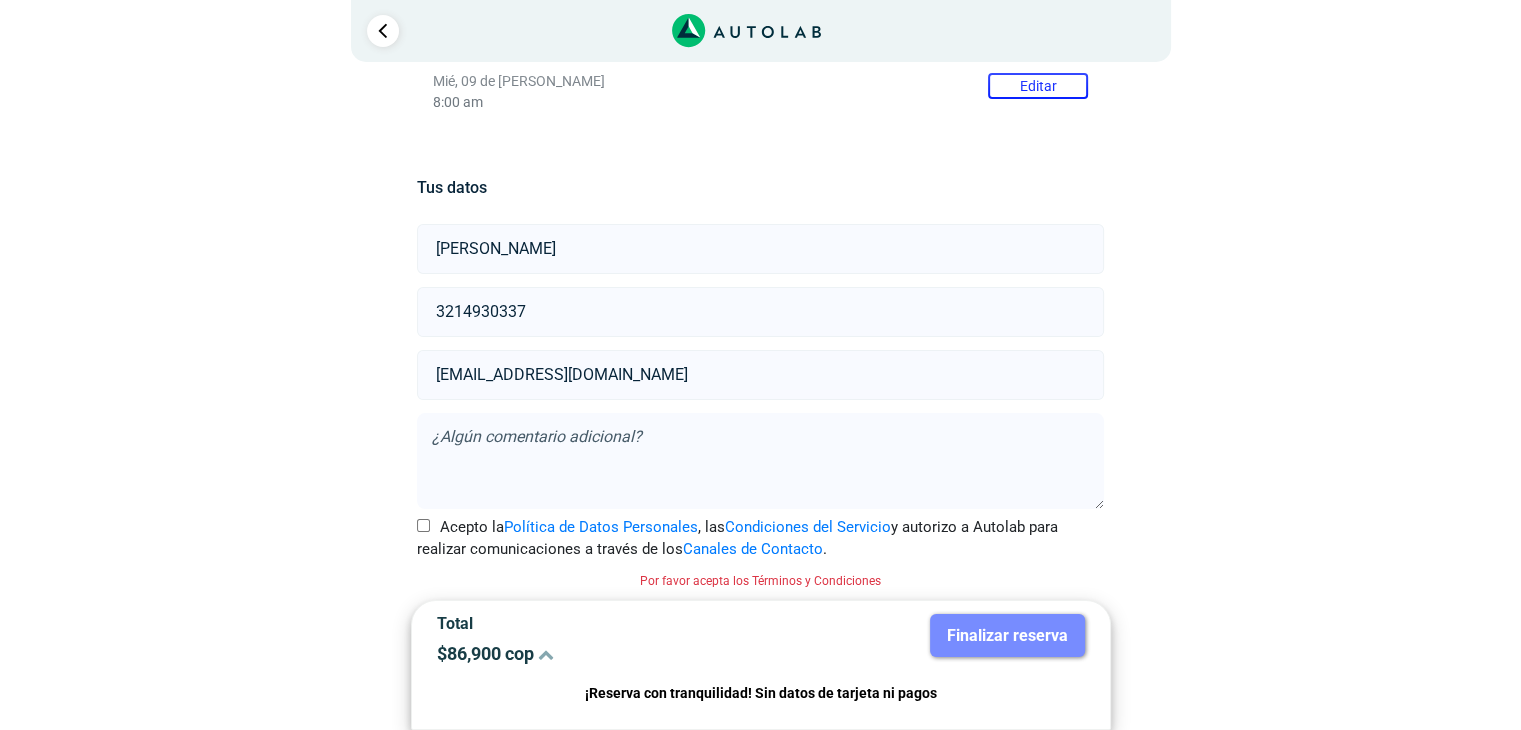 click on "Acepto la  Política de Datos Personales , las  Condiciones del Servicio  y autorizo a Autolab para realizar comunicaciones a través de los  Canales de Contacto ." at bounding box center (423, 525) 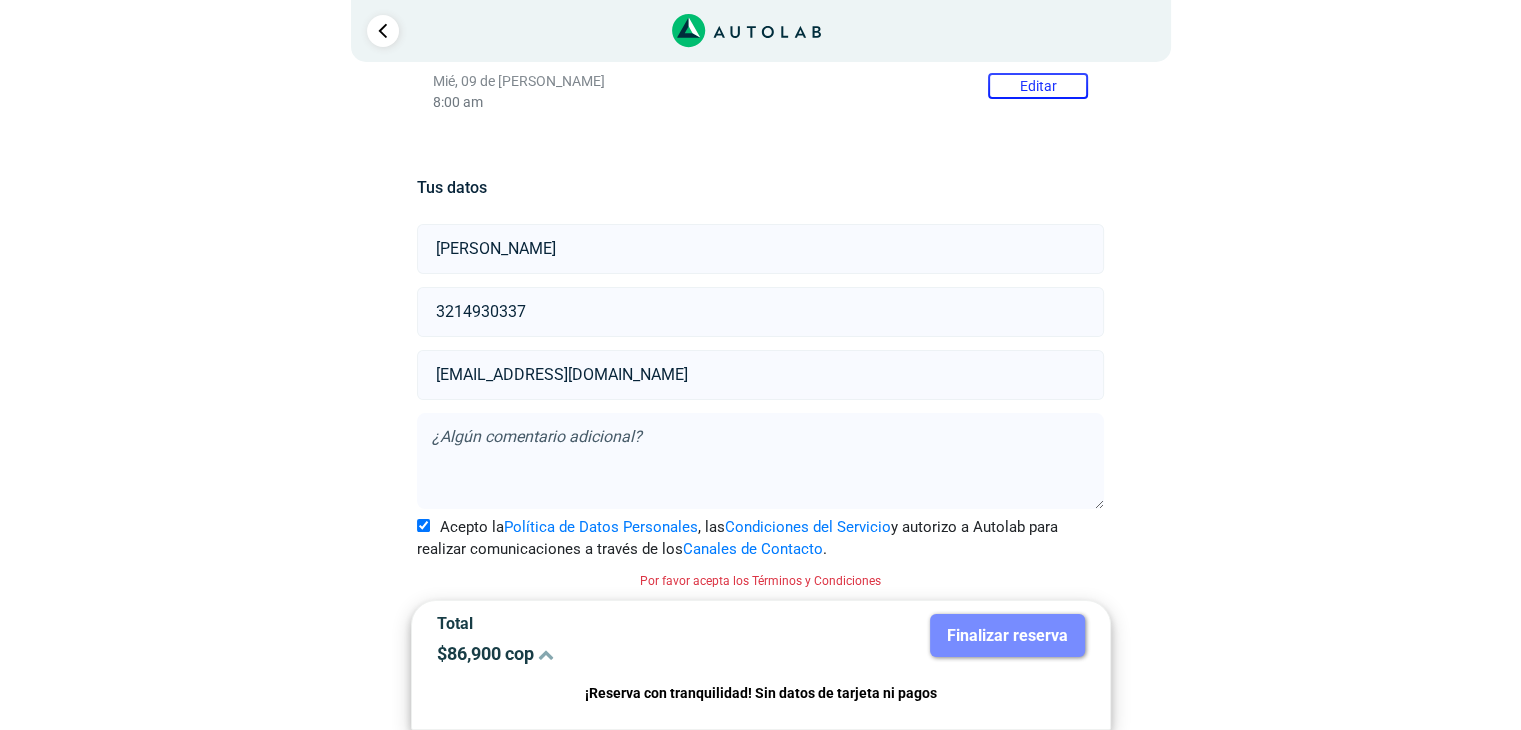scroll, scrollTop: 329, scrollLeft: 0, axis: vertical 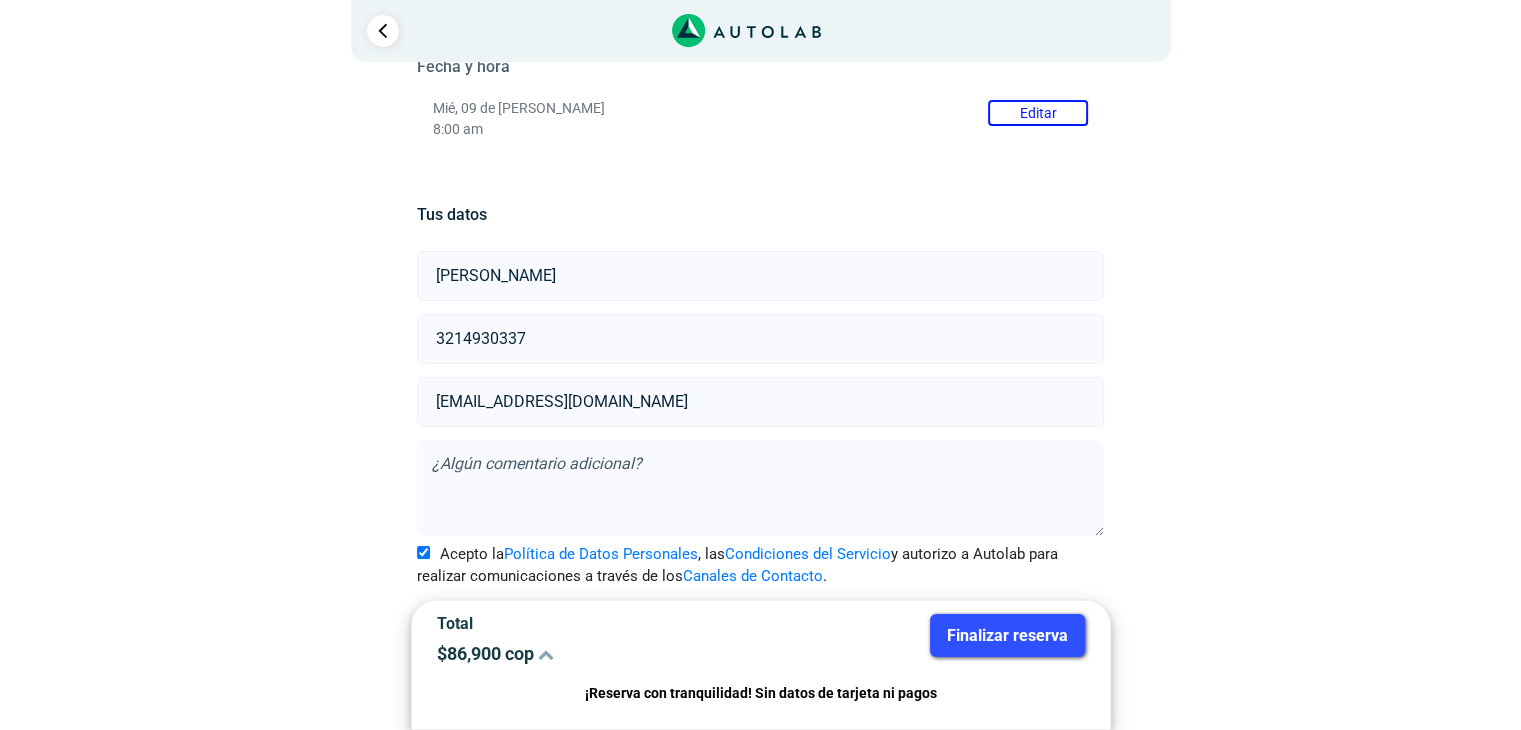 click on "Finalizar reserva" at bounding box center [1007, 635] 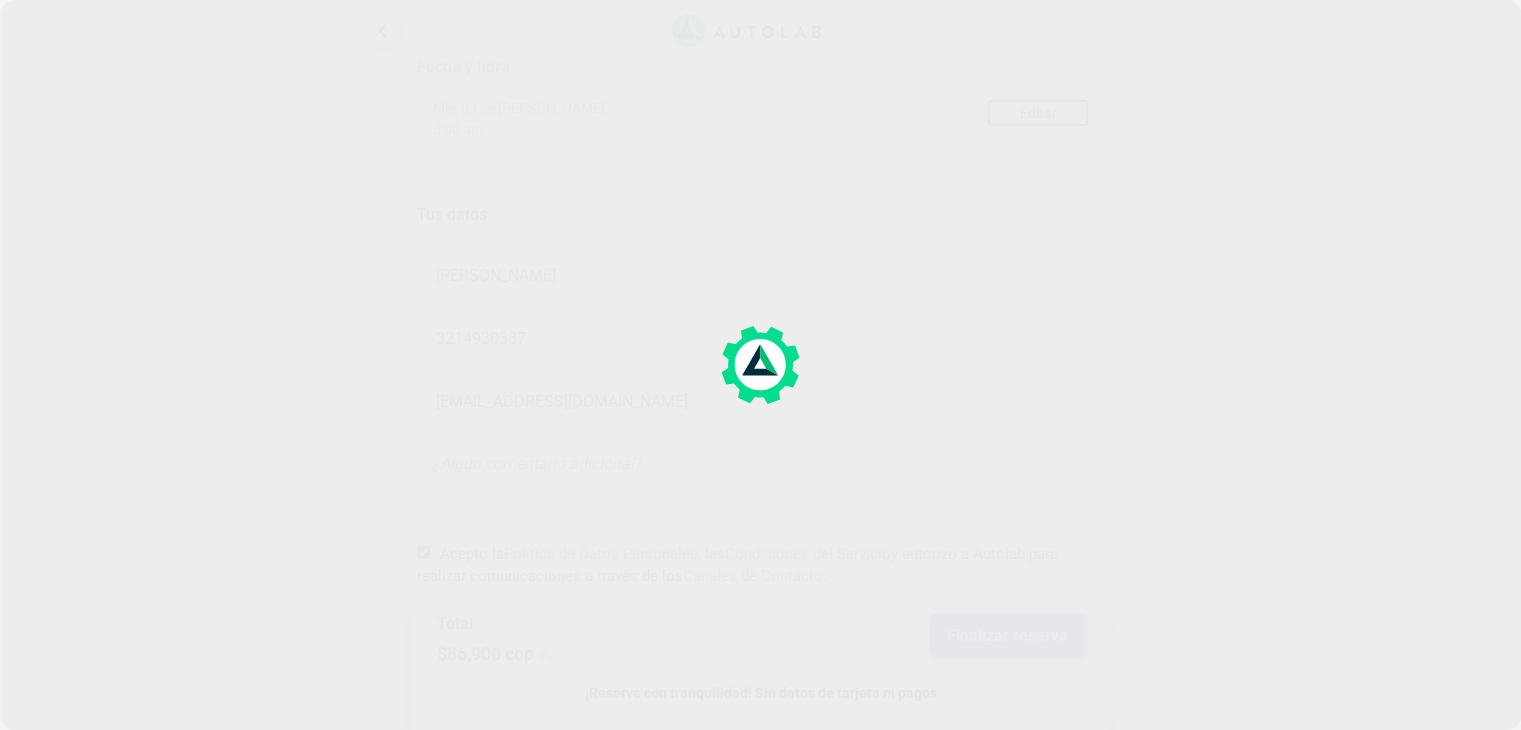 scroll, scrollTop: 0, scrollLeft: 0, axis: both 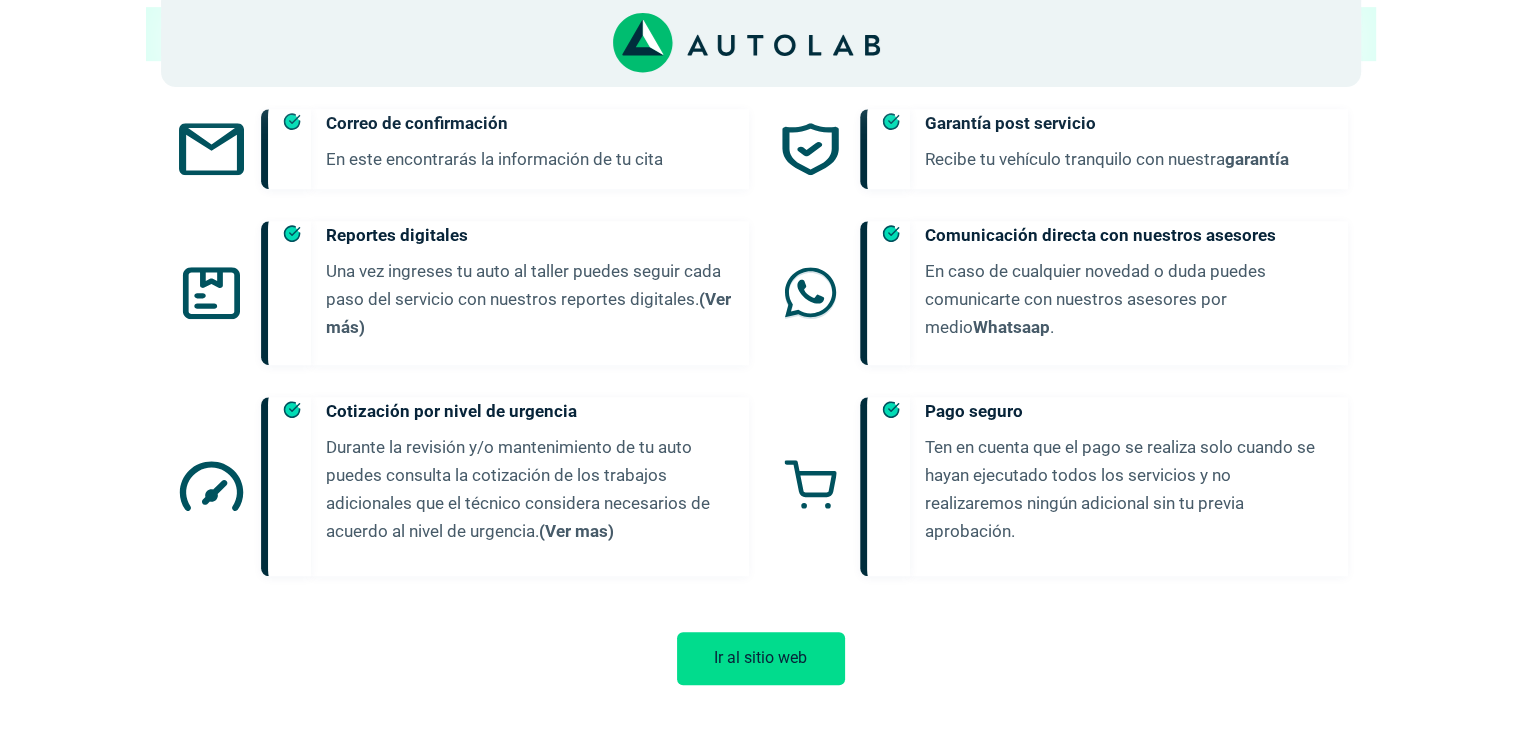 click on "Ir al sitio web" at bounding box center [761, 658] 